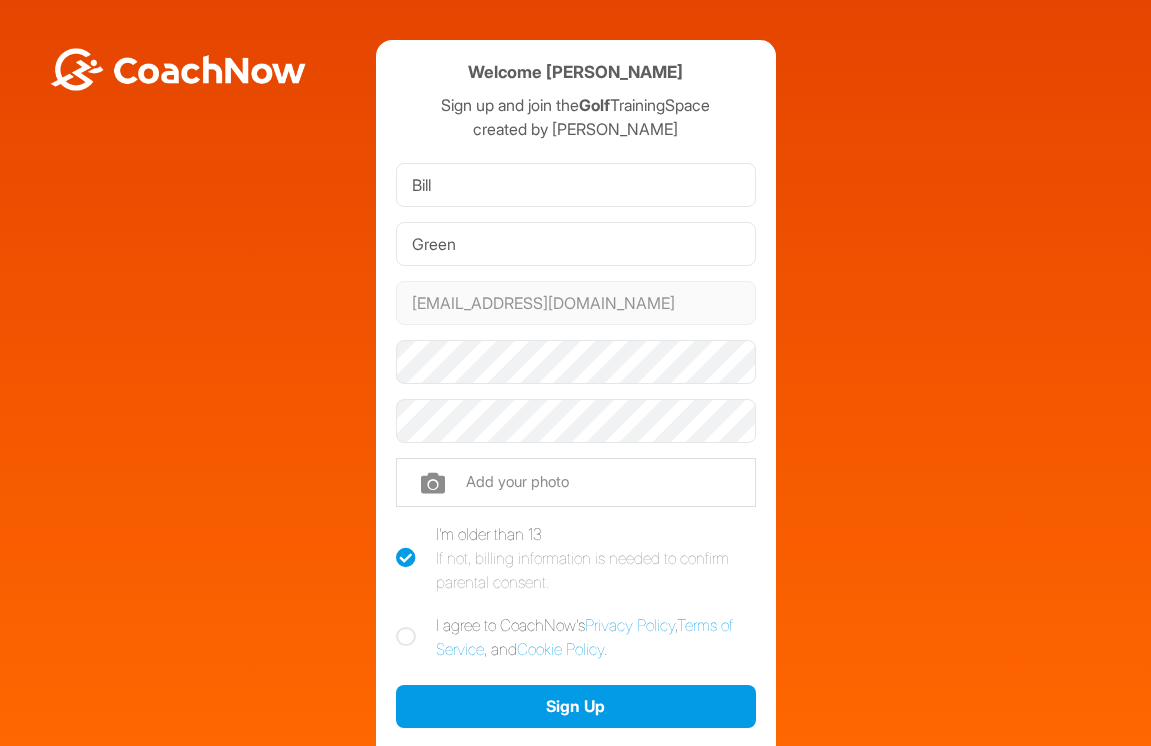 scroll, scrollTop: 0, scrollLeft: 0, axis: both 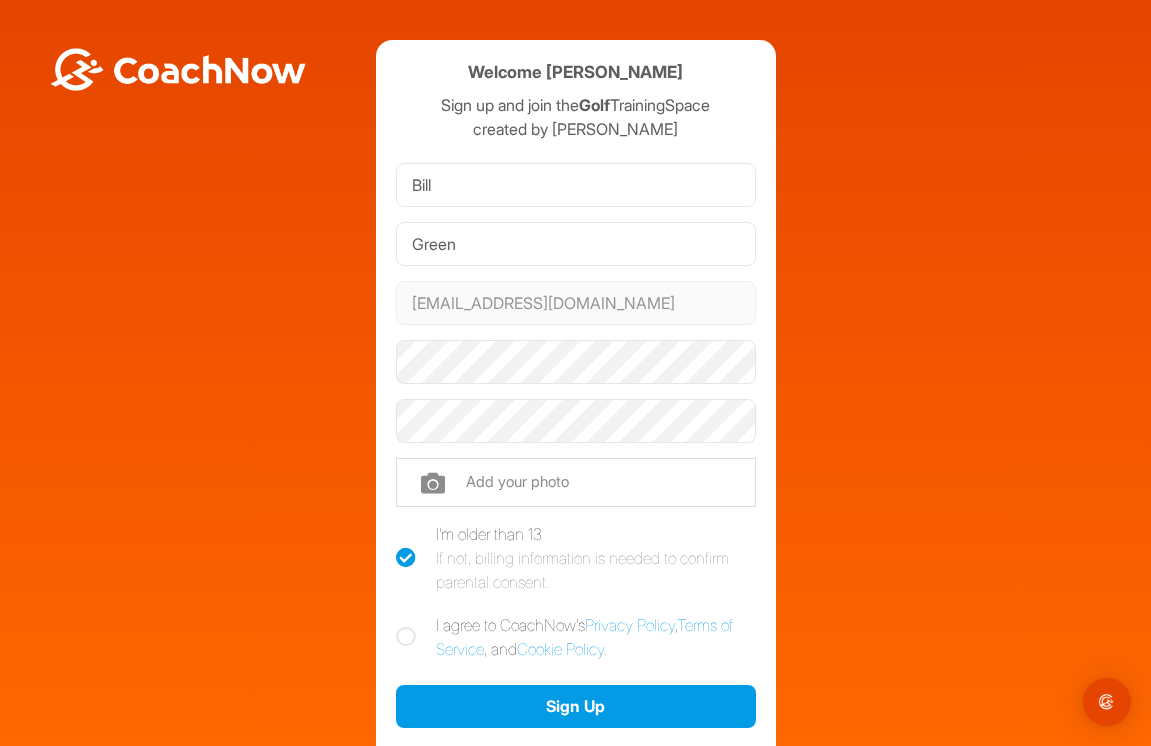 click on "Welcome   Bill Green Sign up and join the  Golf  TrainingSpace created by Shayn Barnham Bill Green greenwilliam1945@gmail.com Phone Add your photo I'm older than 13 If not, billing information is needed to confirm parental consent. I agree to CoachNow's  Privacy Policy ,  Terms of Service , and  Cookie Policy . Sign Up Sign In" at bounding box center (575, 438) 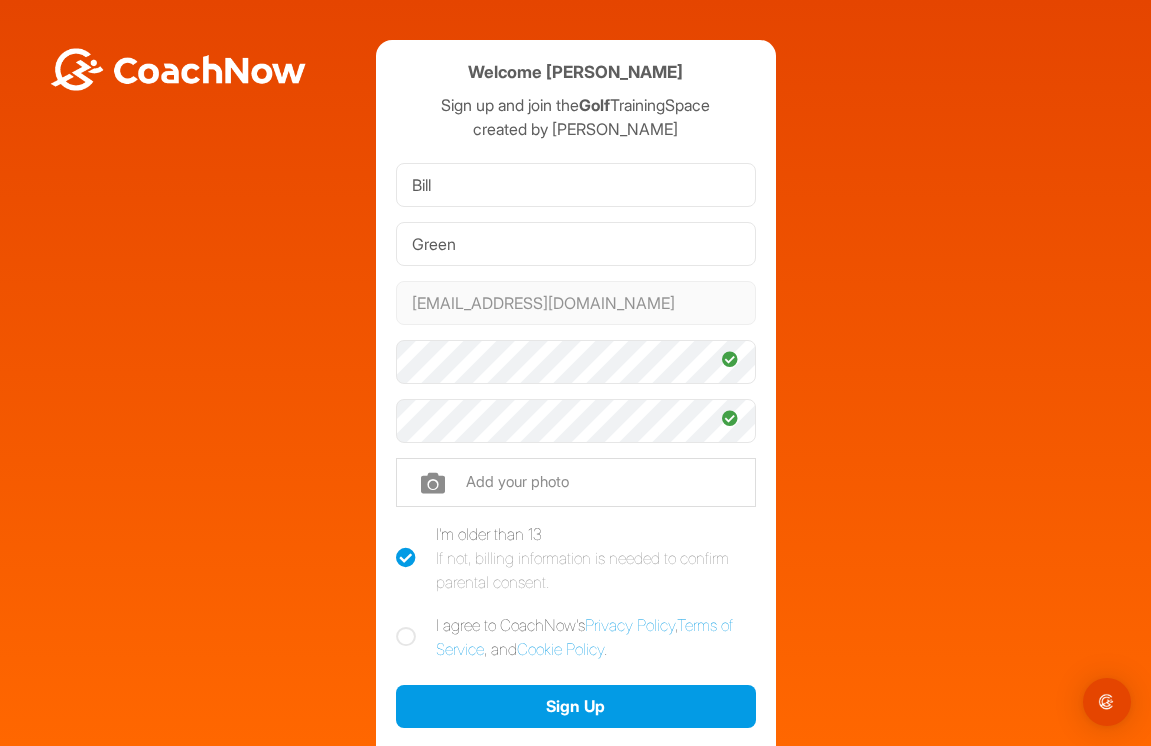 click at bounding box center (576, 482) 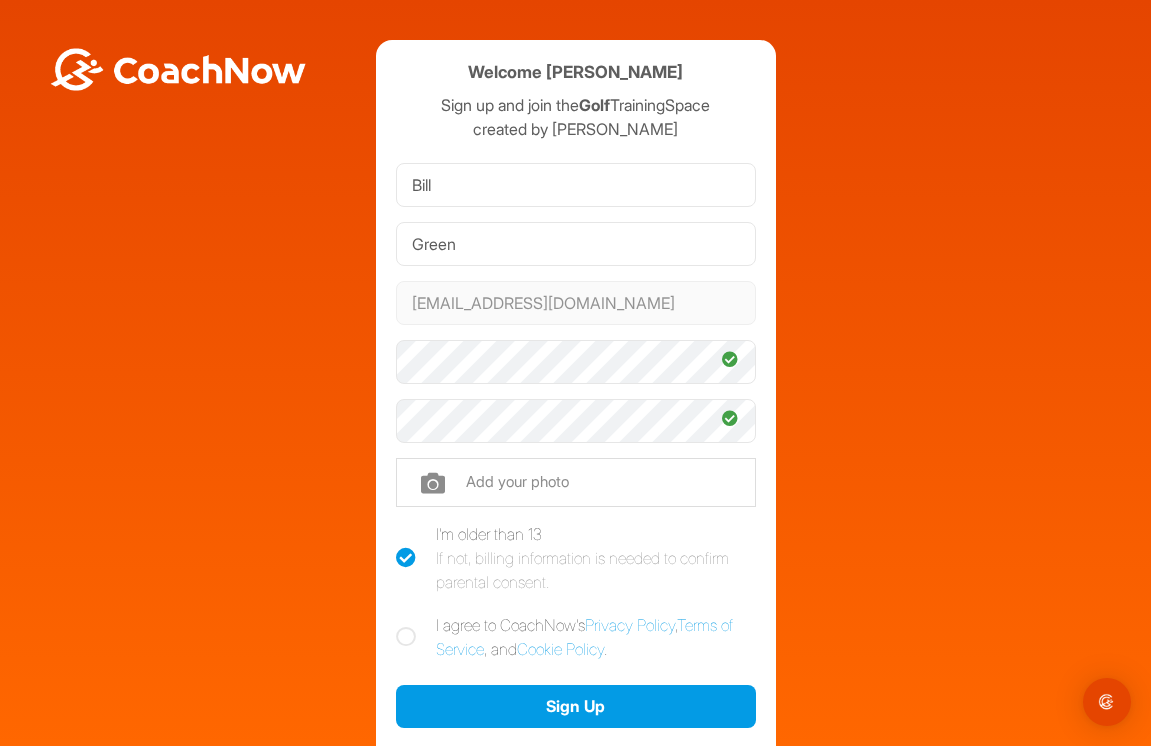 type on "C:\fakepath\53B4D773-CFA8-4D17-857C-E325344F80E3.jpeg" 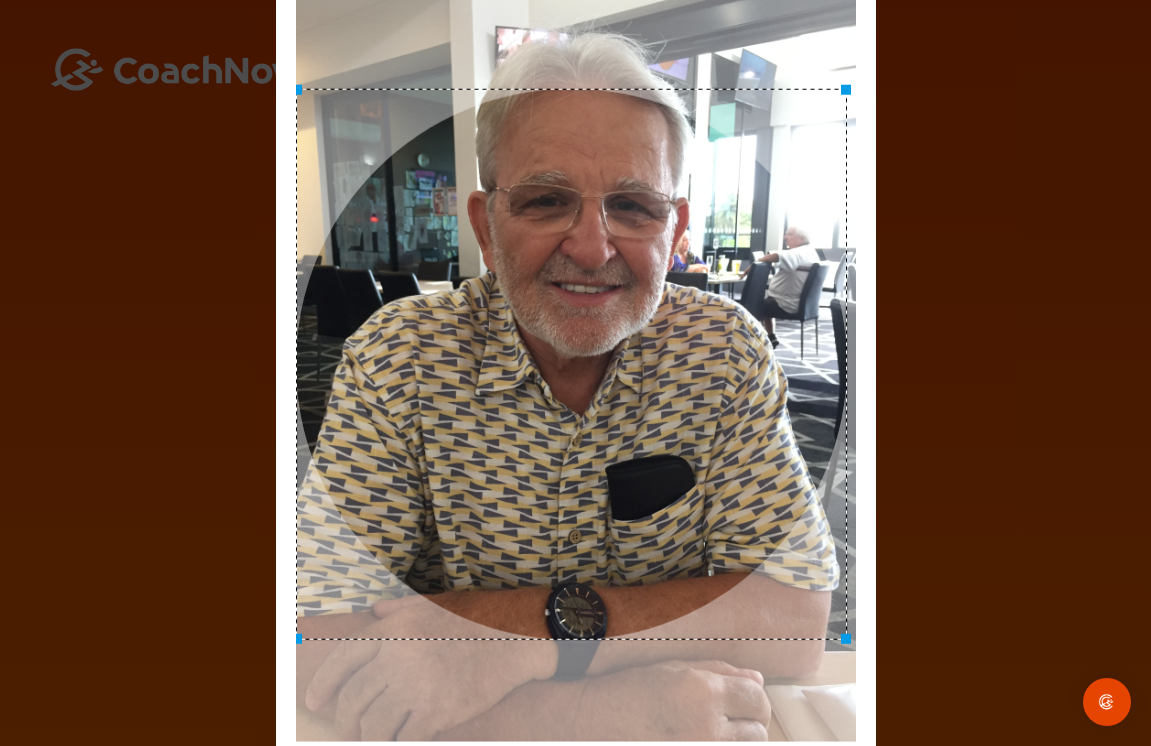 drag, startPoint x: 852, startPoint y: 648, endPoint x: 840, endPoint y: 635, distance: 17.691807 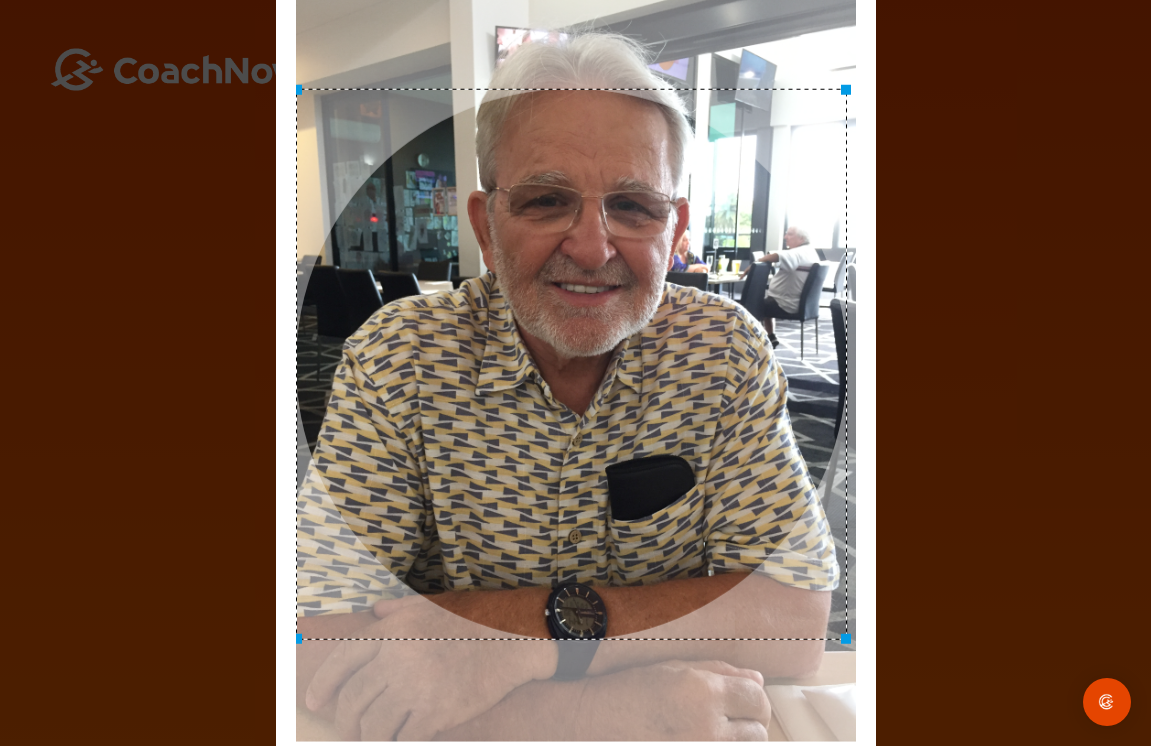 click at bounding box center (846, 638) 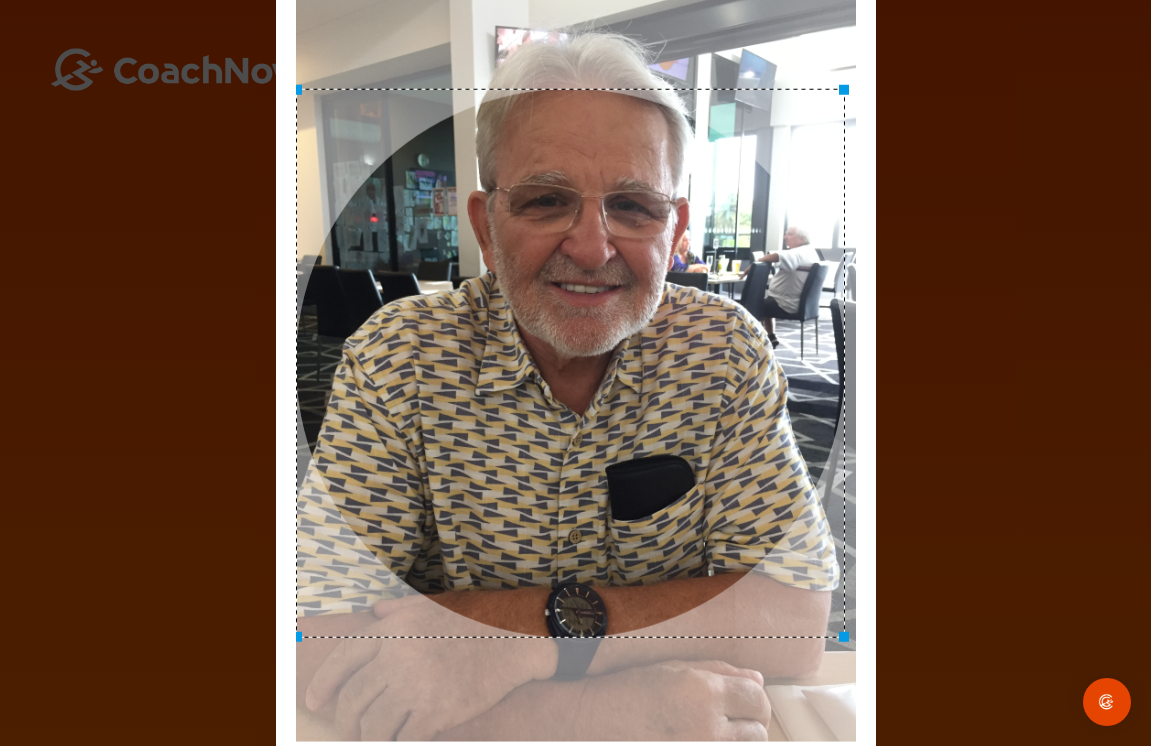 drag, startPoint x: 839, startPoint y: 634, endPoint x: 838, endPoint y: 596, distance: 38.013157 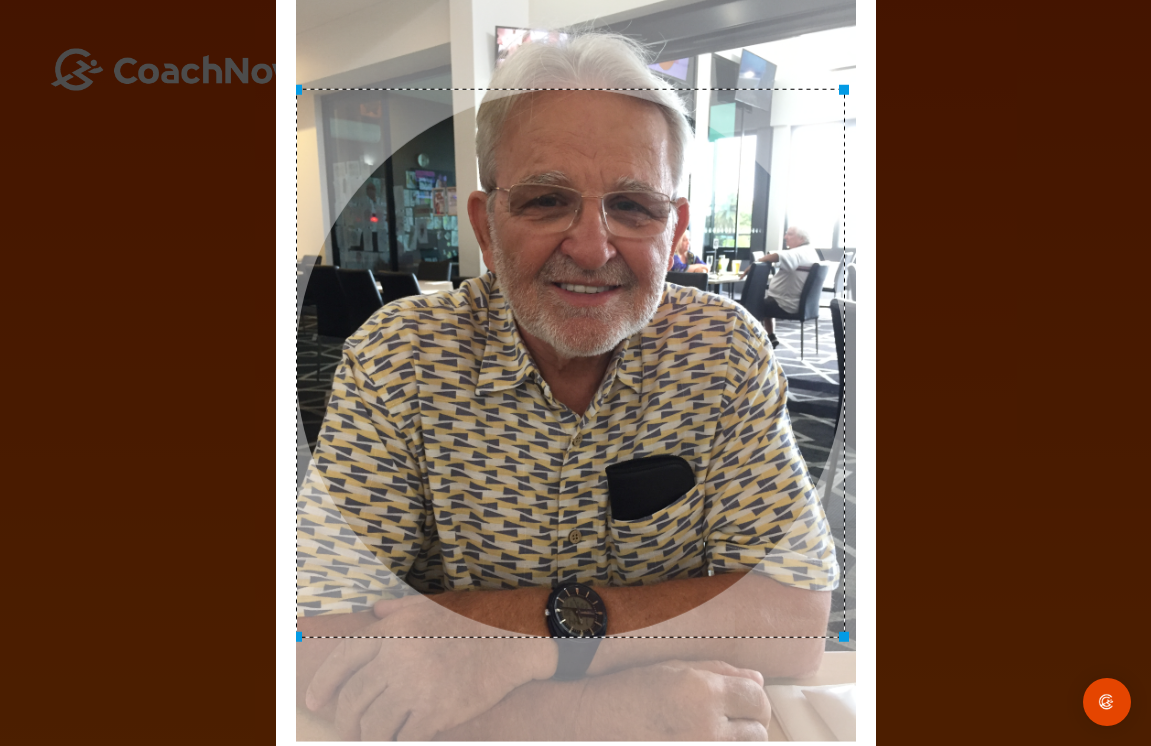 click at bounding box center (576, 368) 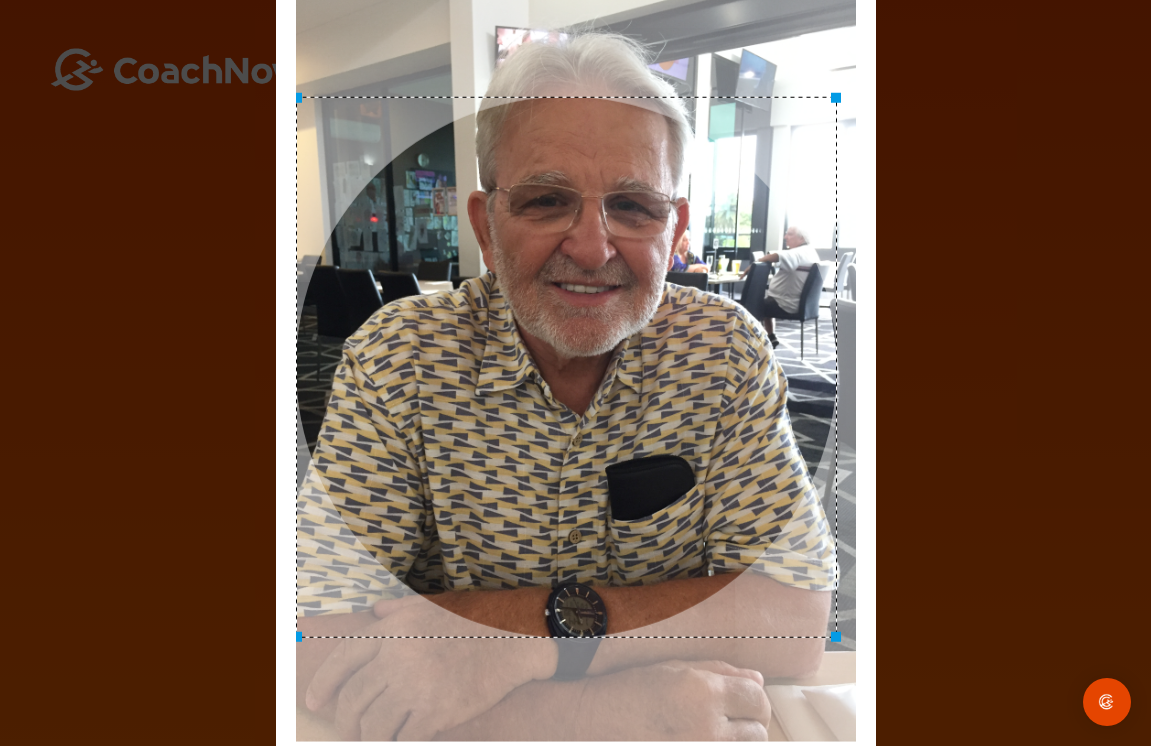 drag, startPoint x: 843, startPoint y: 85, endPoint x: 834, endPoint y: -33, distance: 118.34272 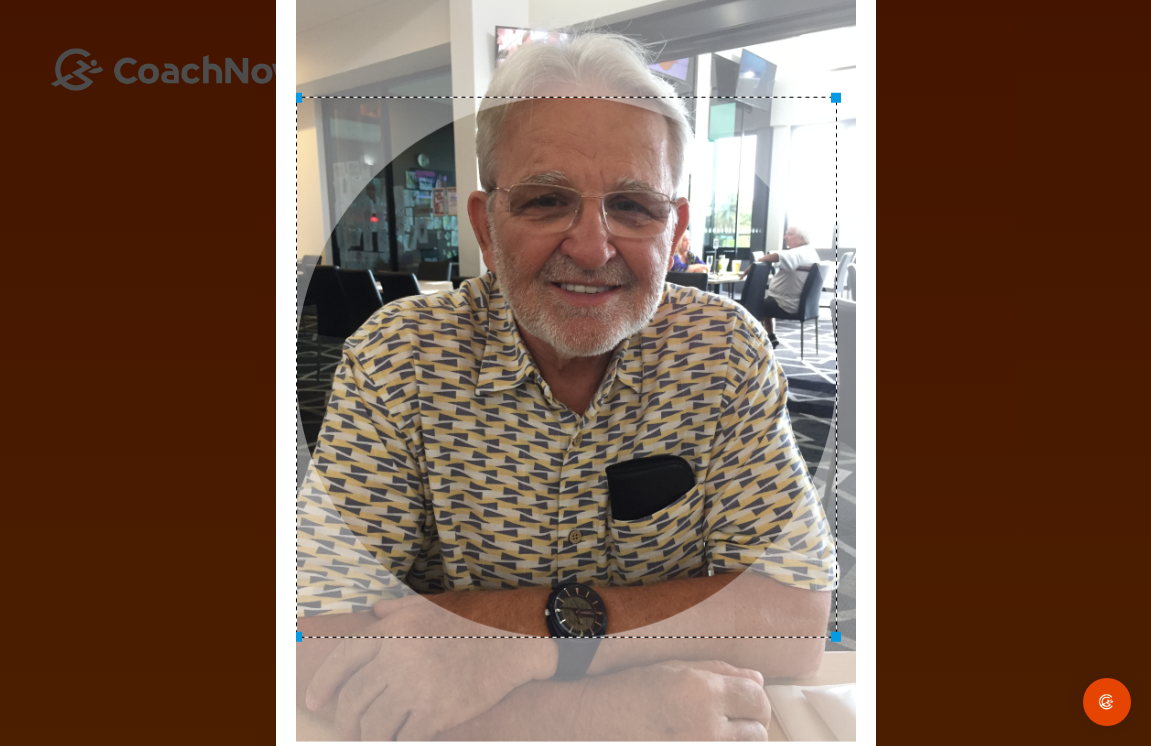 click on "Welcome   Bill Green Sign up and join the  Golf  TrainingSpace created by Shayn Barnham Bill Green greenwilliam1945@gmail.com Phone Picture (recommended) I'm older than 13 If not, billing information is needed to confirm parental consent. I agree to CoachNow's  Privacy Policy ,  Terms of Service , and  Cookie Policy . Sign Up Sign In Terms of Service Privacy Policy Support Contact Us © 2025 CoachNow
Adjust Your Picture ✕ Set Picture Cancel" at bounding box center (575, 373) 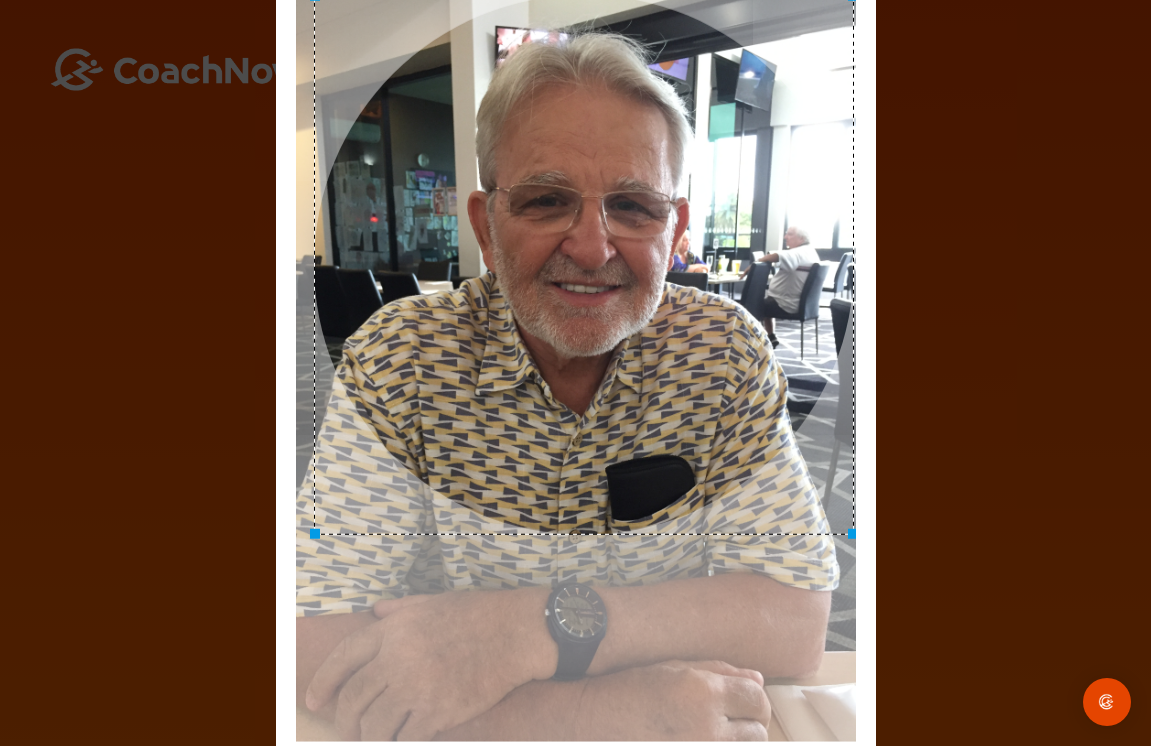 drag, startPoint x: 711, startPoint y: 194, endPoint x: 727, endPoint y: 57, distance: 137.93114 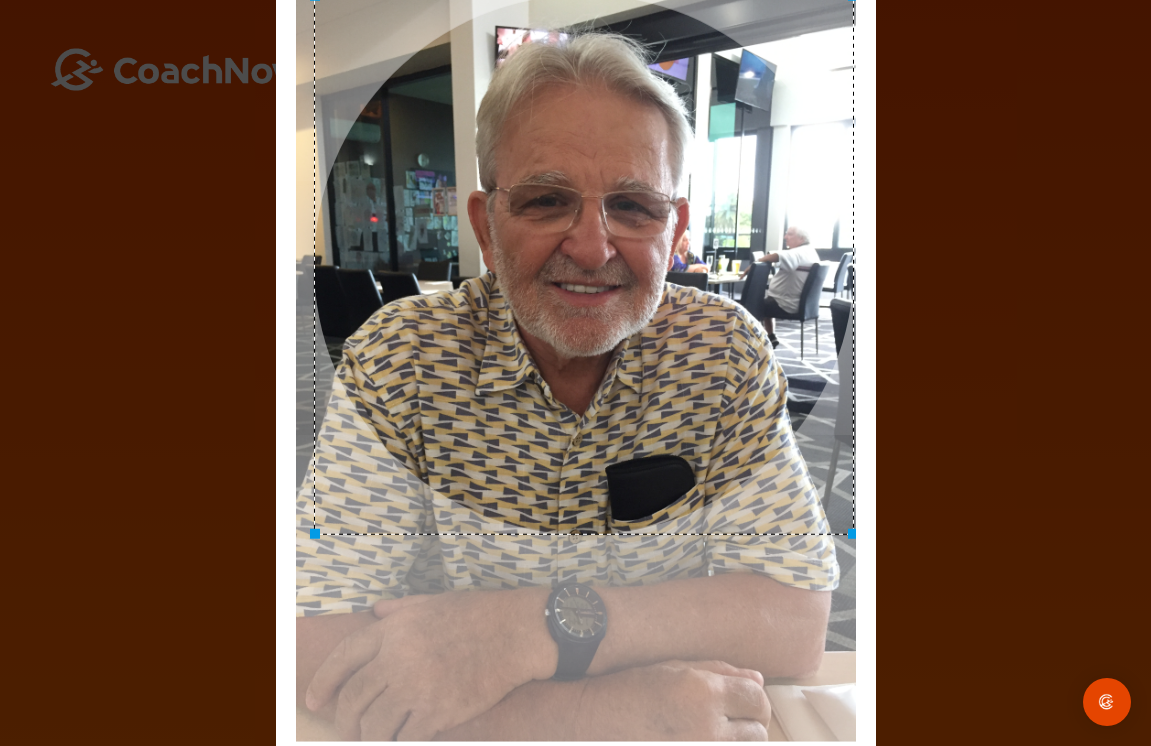 click at bounding box center (584, 265) 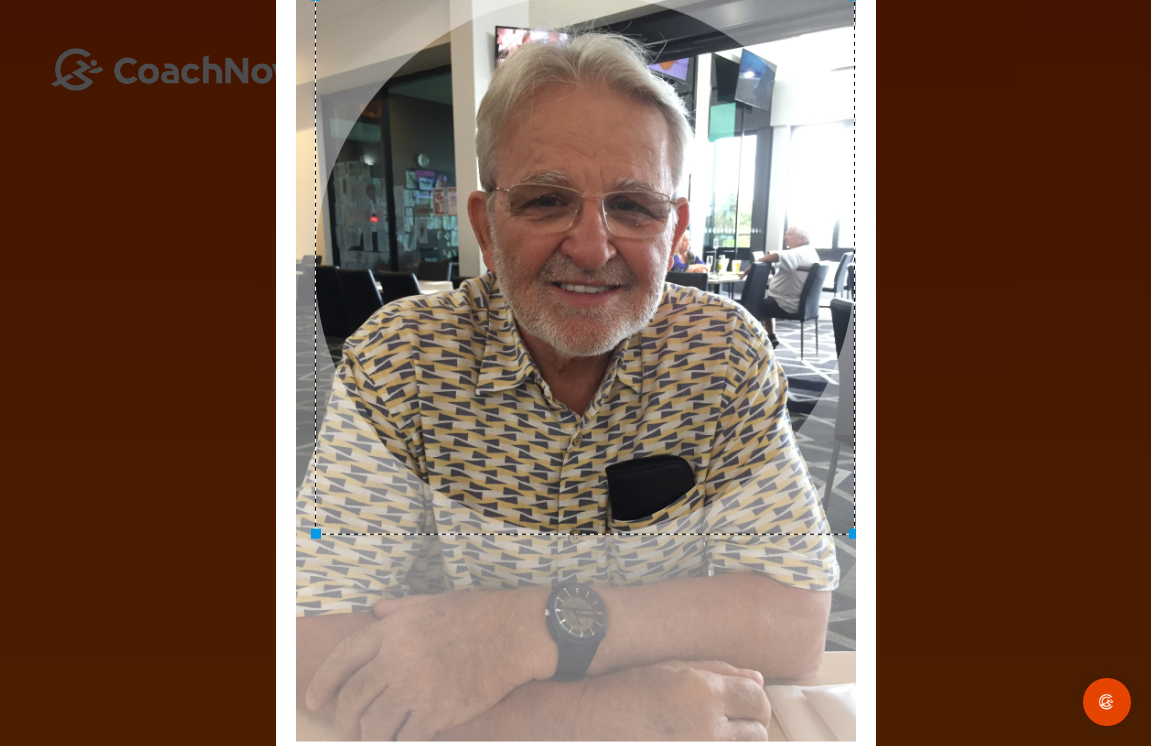 click at bounding box center [585, 265] 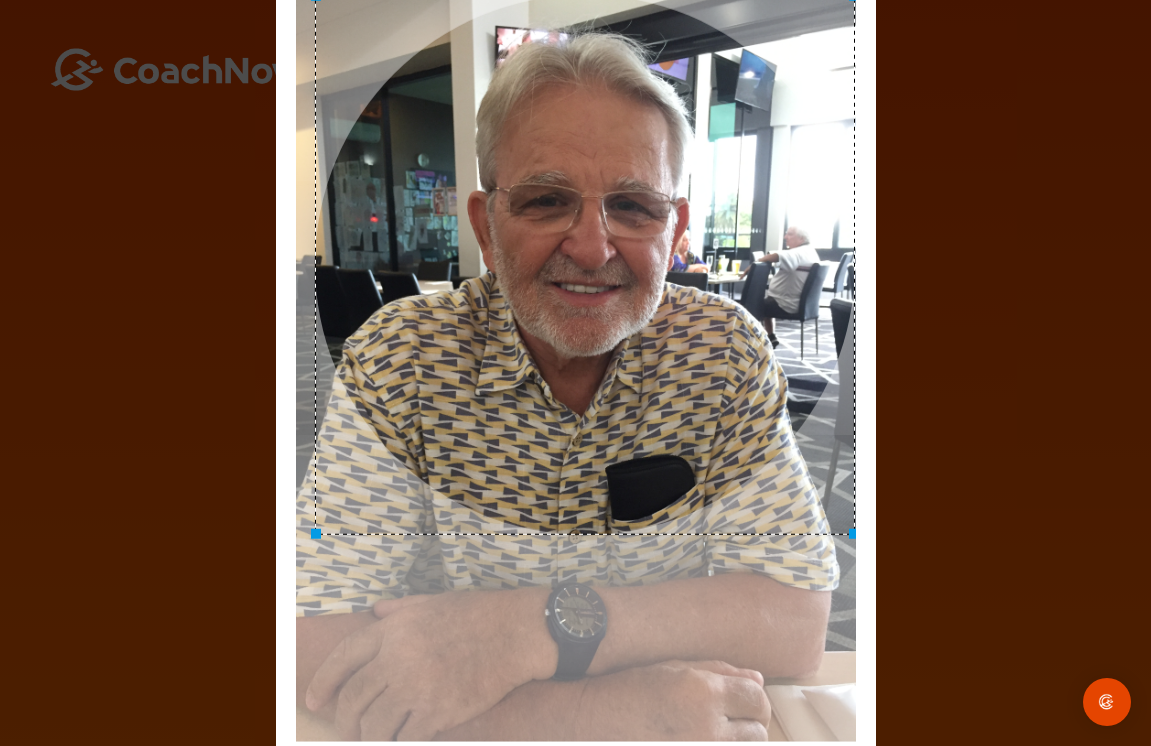 click at bounding box center [585, 265] 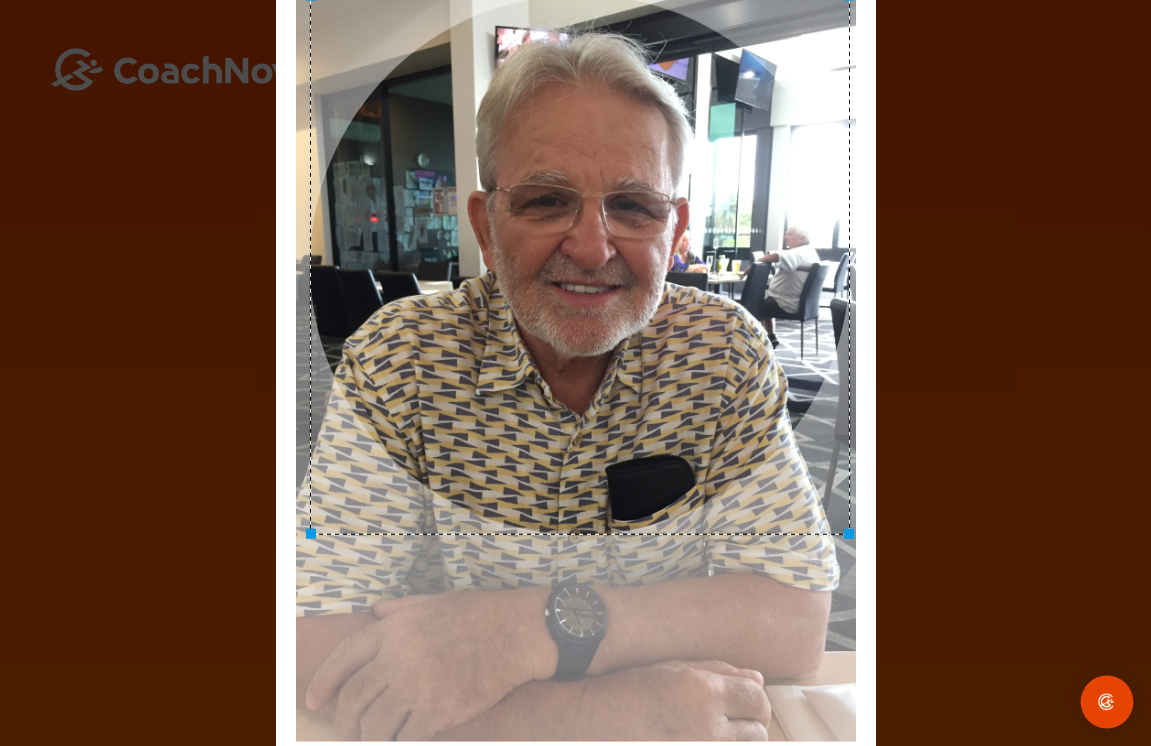 click at bounding box center (1107, 702) 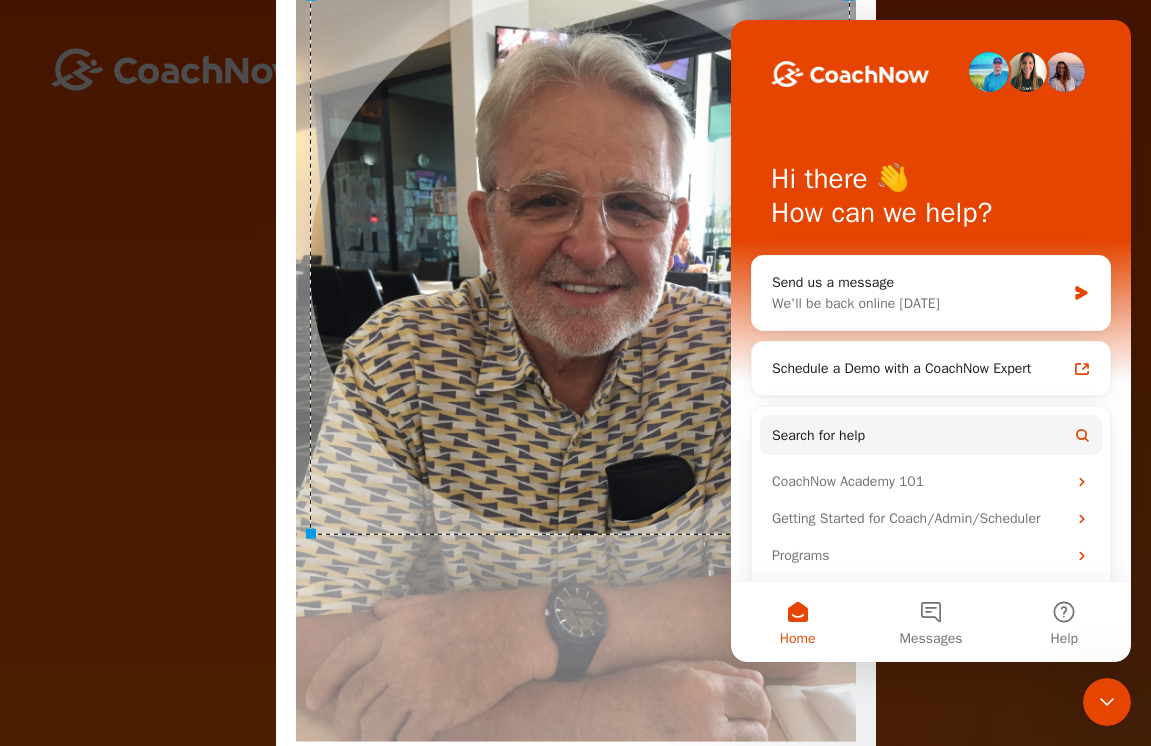 scroll, scrollTop: 0, scrollLeft: 0, axis: both 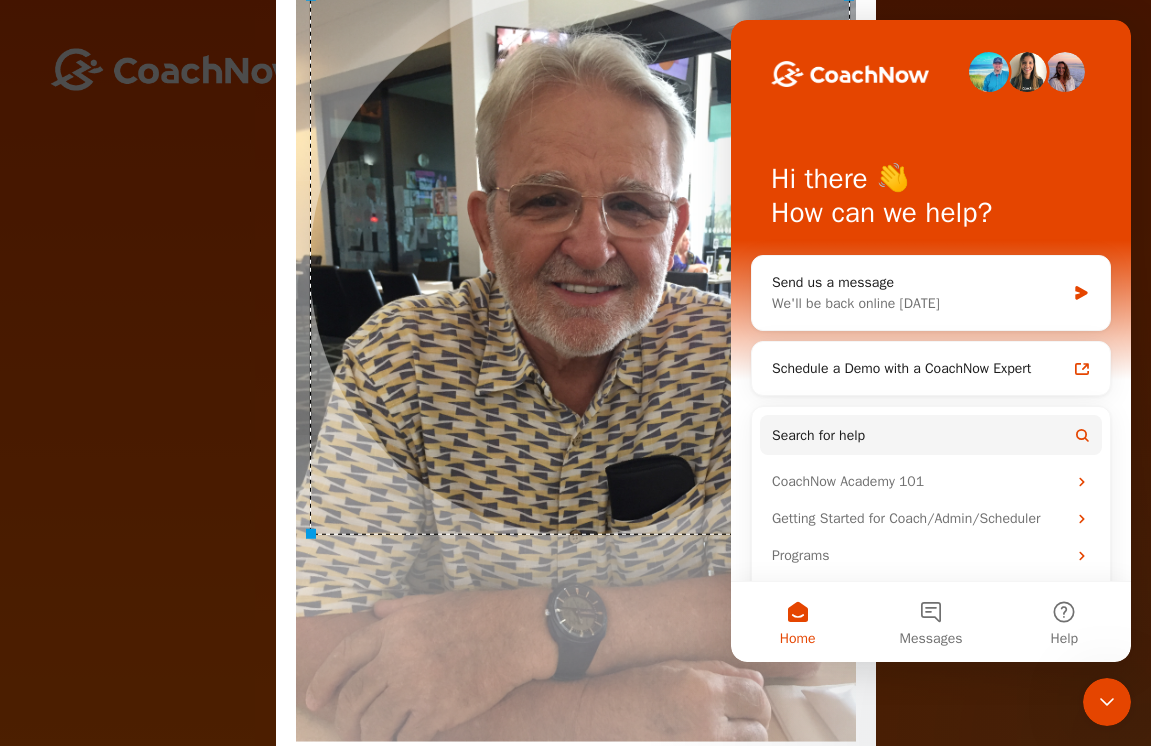 click on "Adjust Your Picture ✕ Set Picture Cancel" at bounding box center [575, 373] 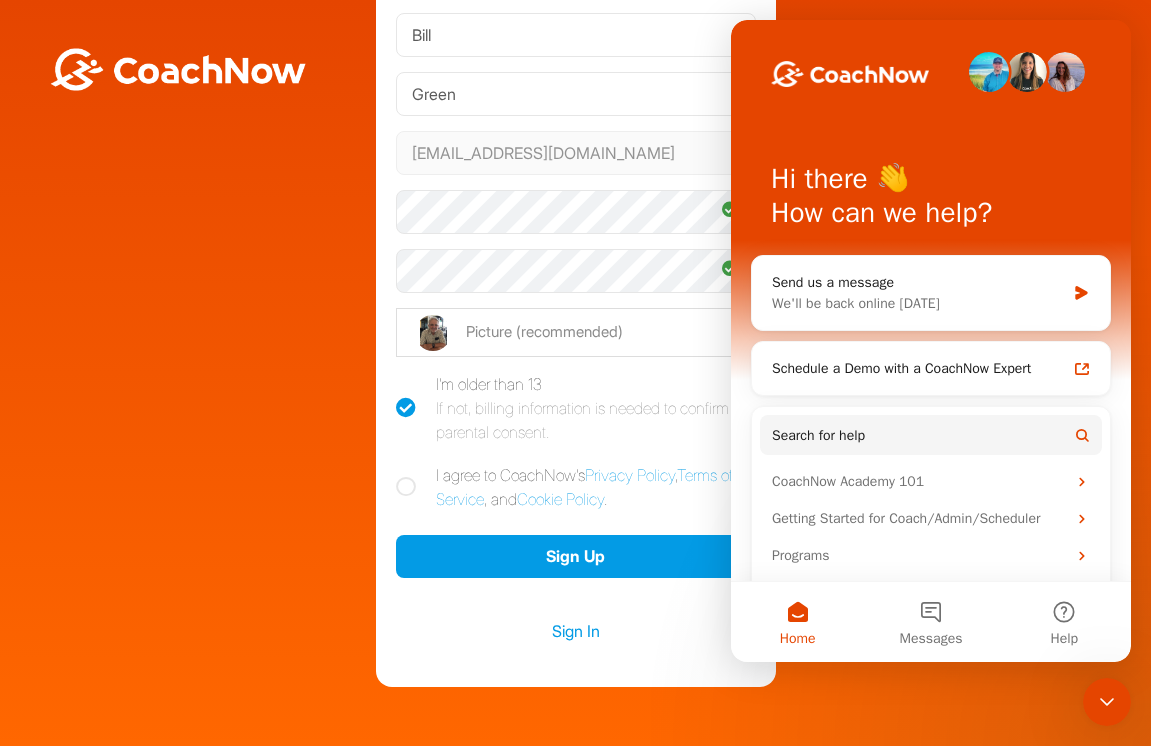 scroll, scrollTop: 230, scrollLeft: 0, axis: vertical 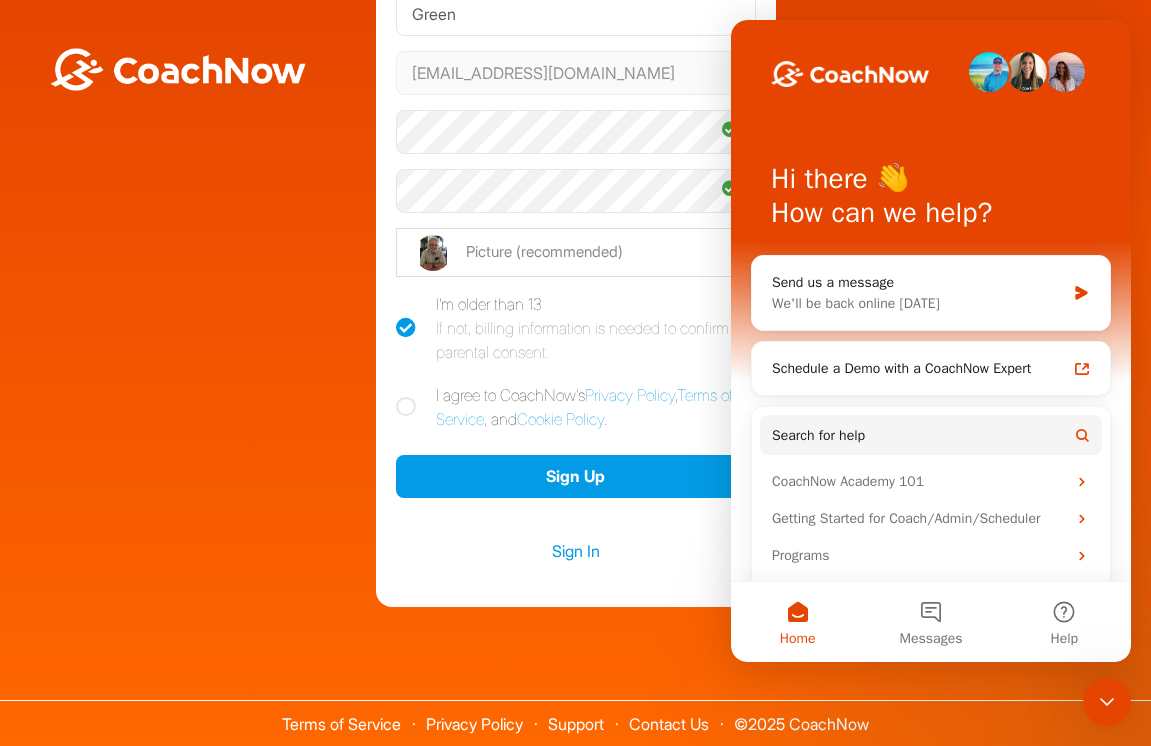click at bounding box center (406, 407) 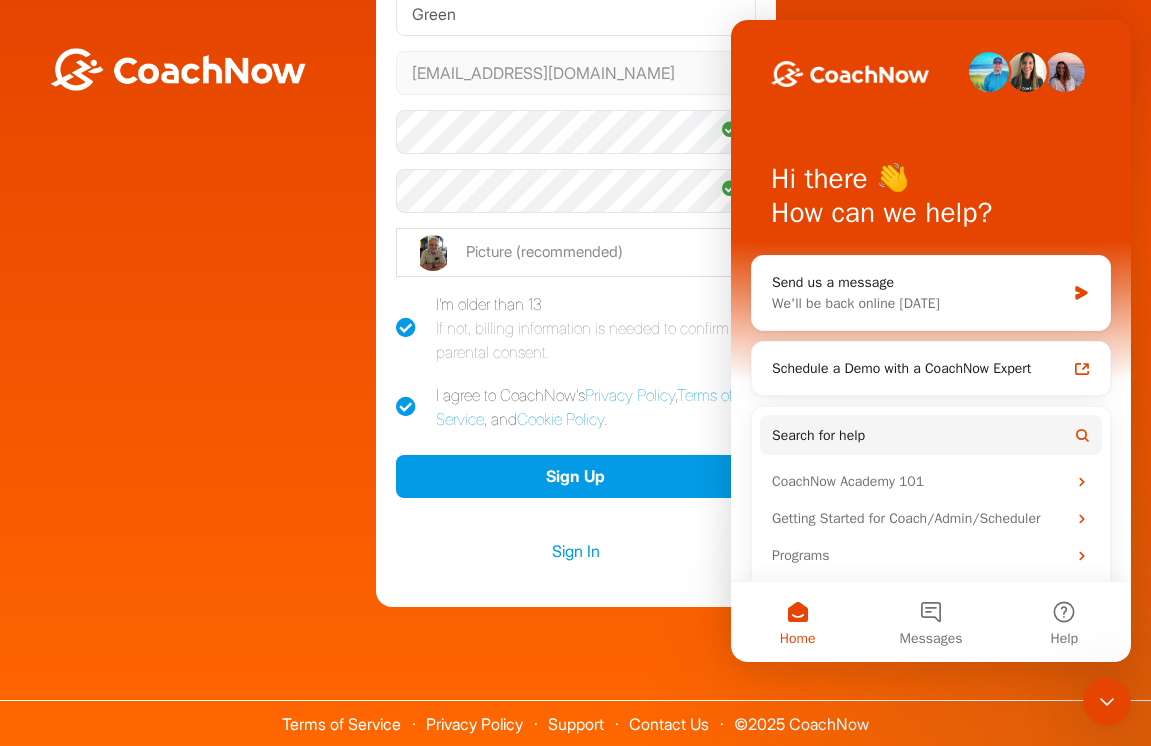 checkbox on "true" 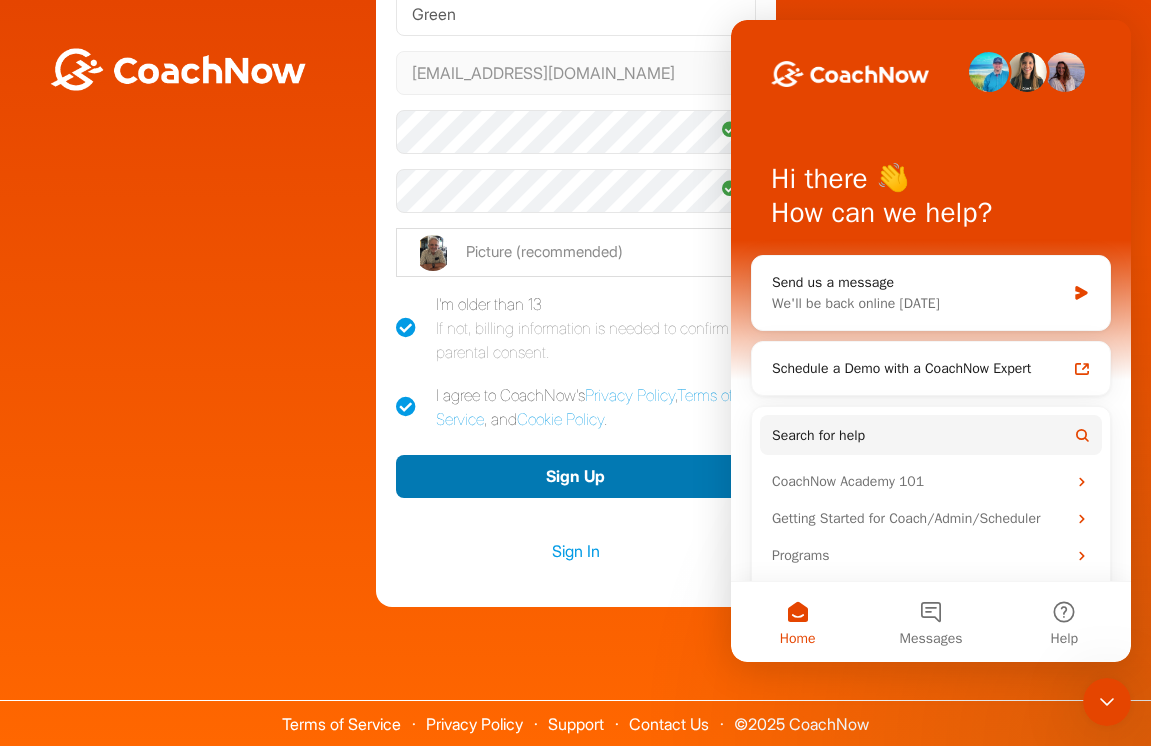 click on "Sign Up" at bounding box center (576, 476) 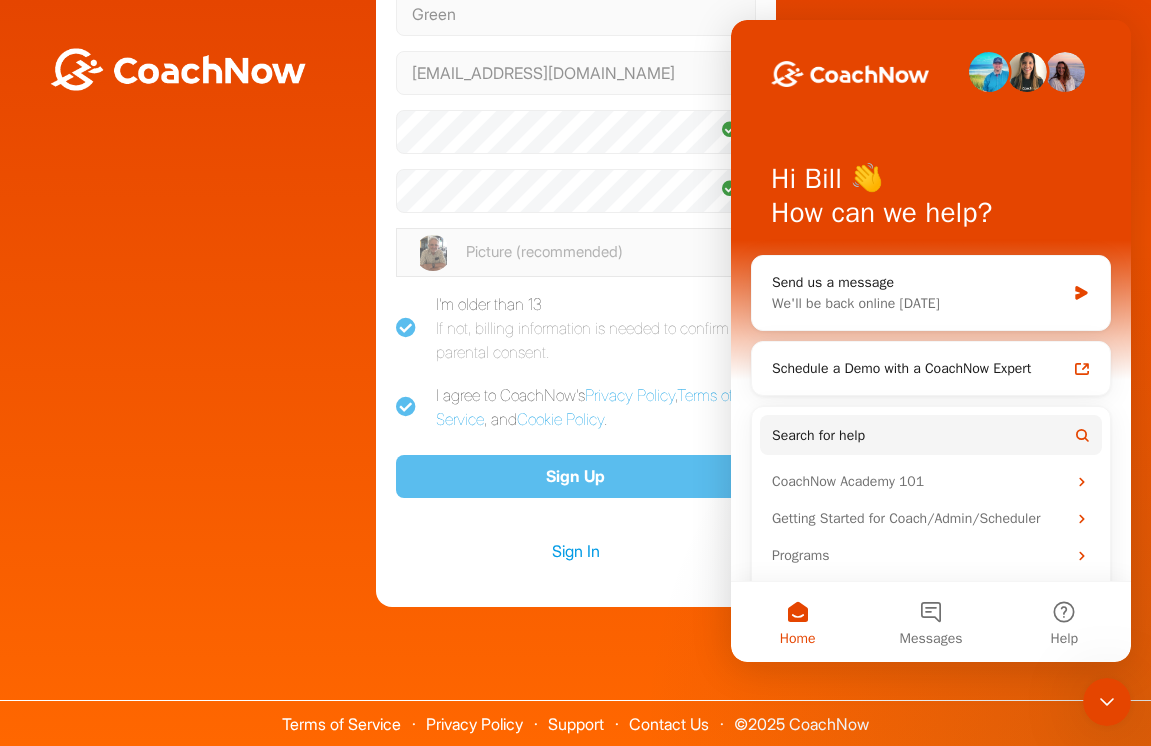 click on "Terms of Service Privacy Policy Support Contact Us © 2025 CoachNow" at bounding box center (575, 692) 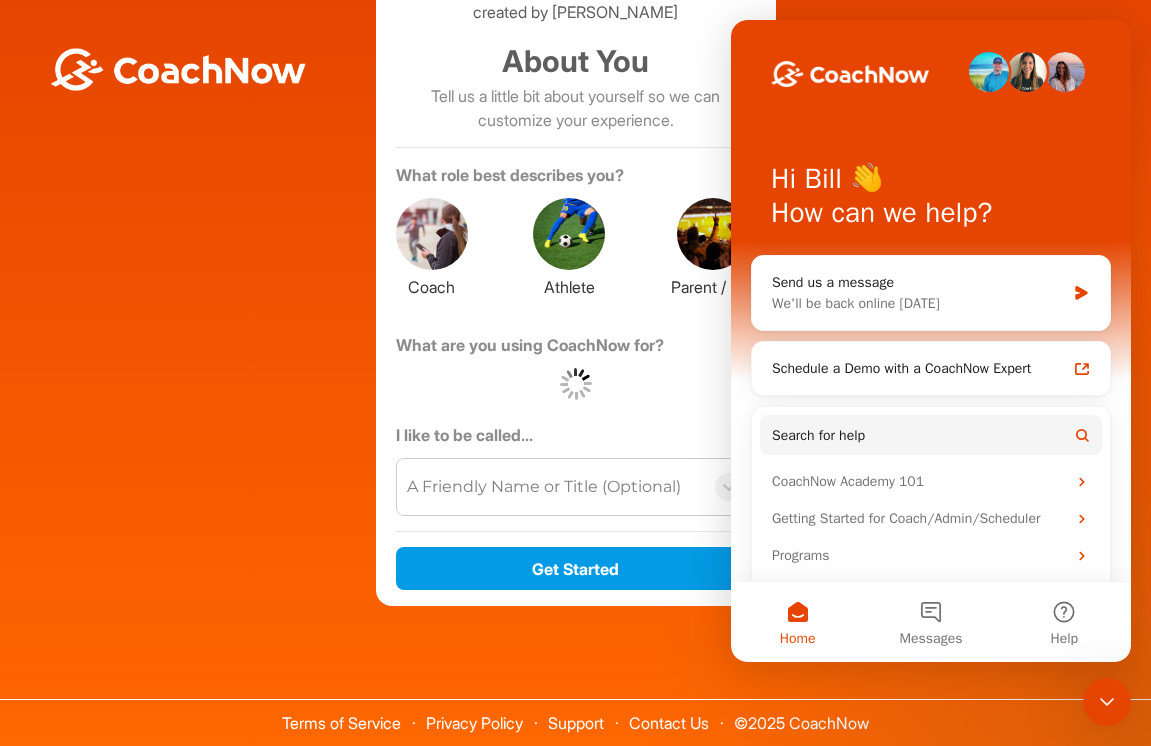 scroll, scrollTop: 117, scrollLeft: 0, axis: vertical 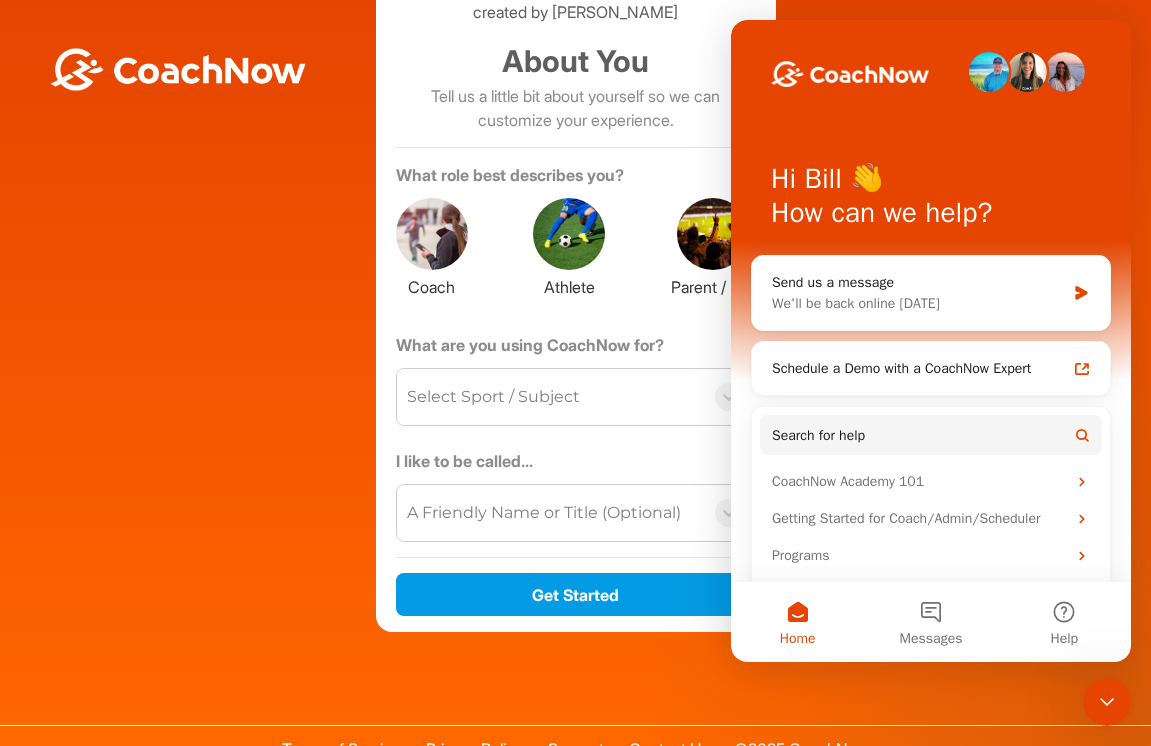 drag, startPoint x: 1109, startPoint y: 14, endPoint x: 1150, endPoint y: 15, distance: 41.01219 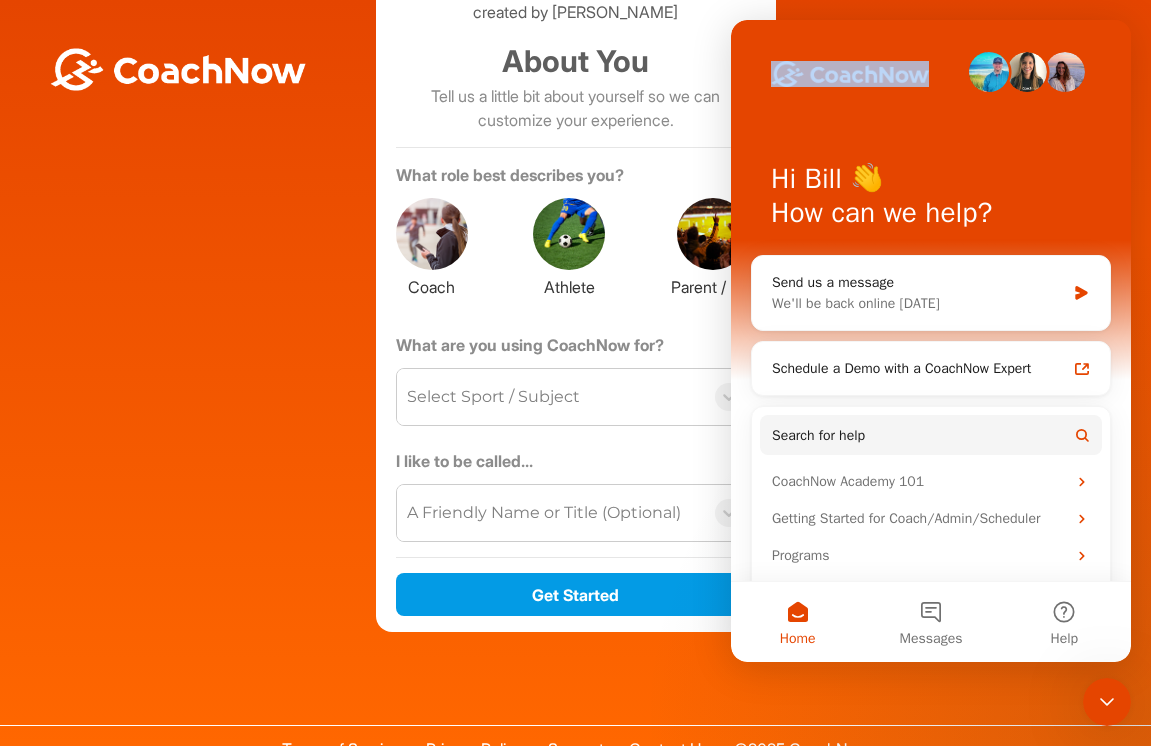 drag, startPoint x: 912, startPoint y: 40, endPoint x: 1111, endPoint y: 148, distance: 226.41776 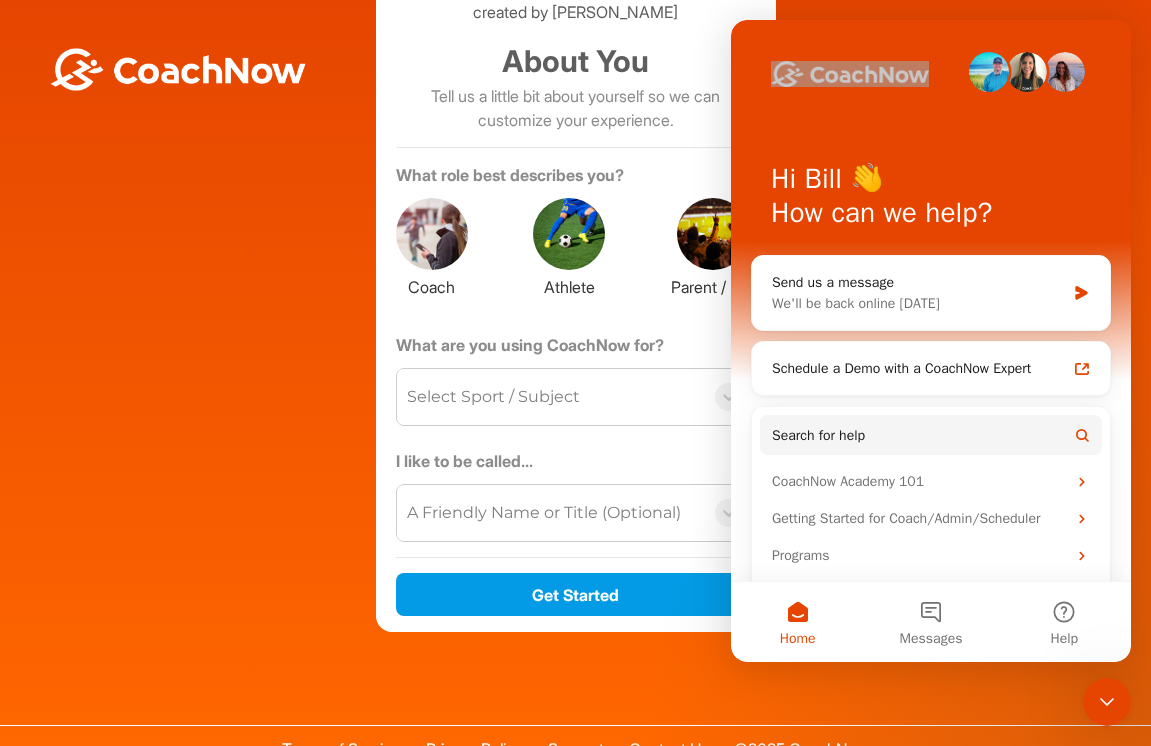 click 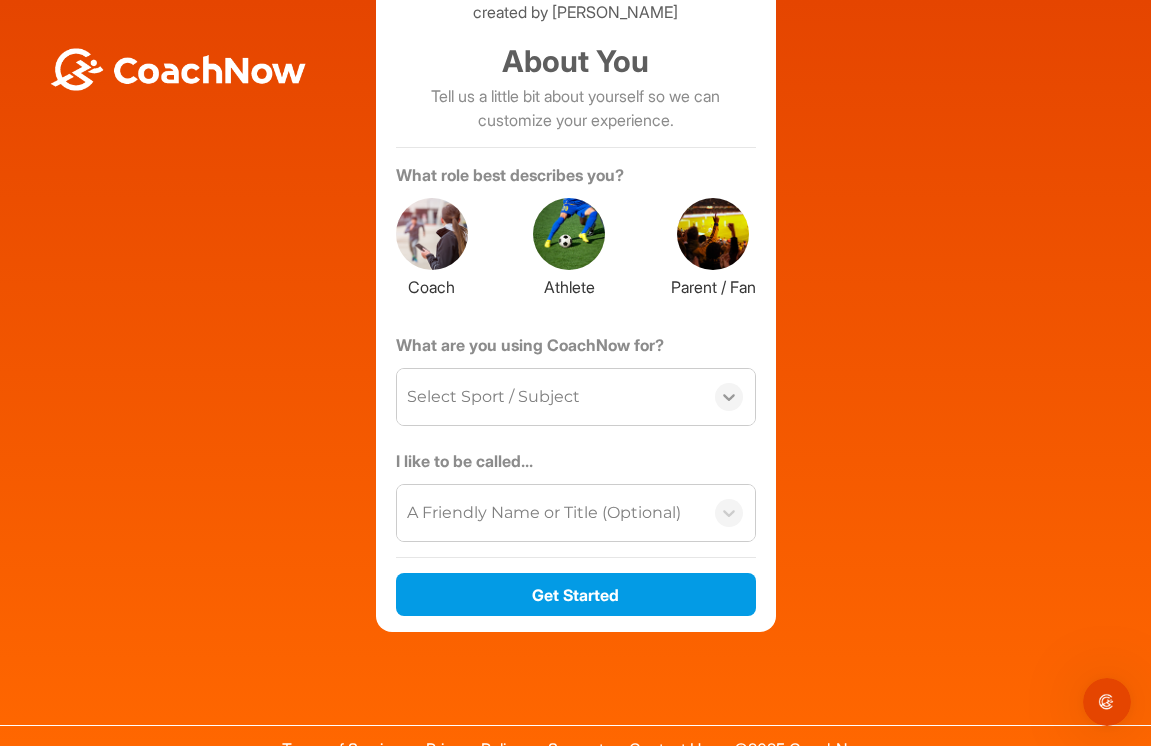 scroll, scrollTop: 0, scrollLeft: 0, axis: both 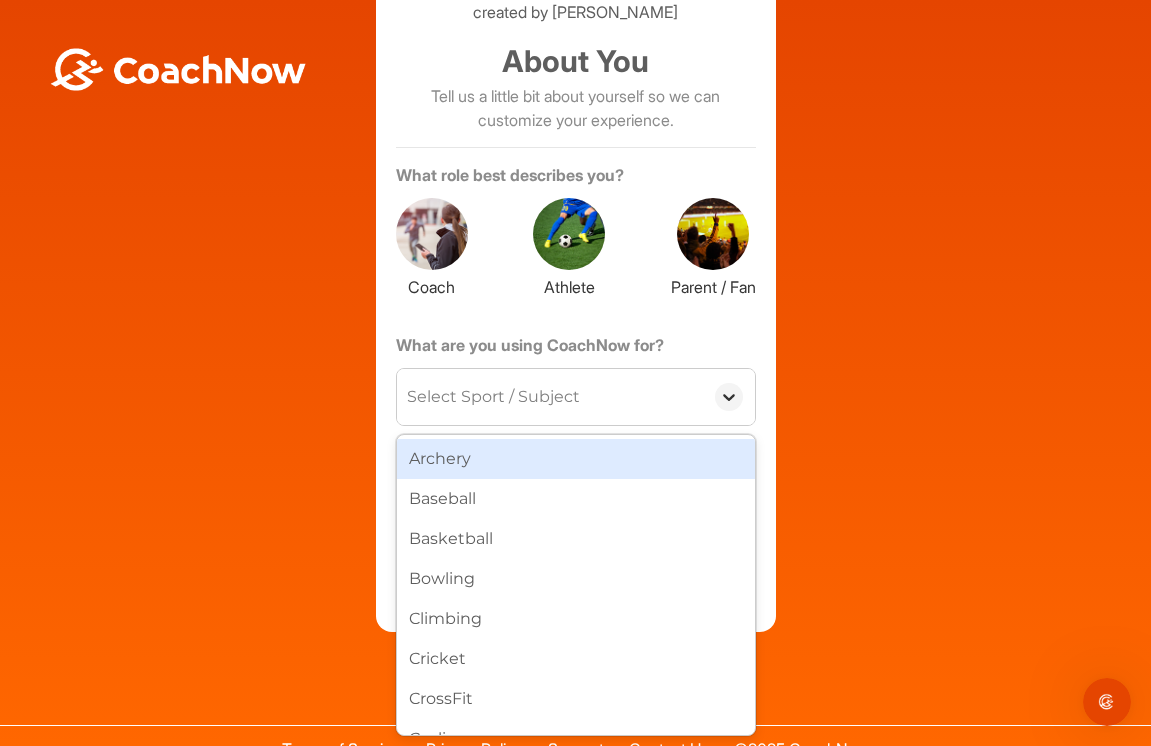 click 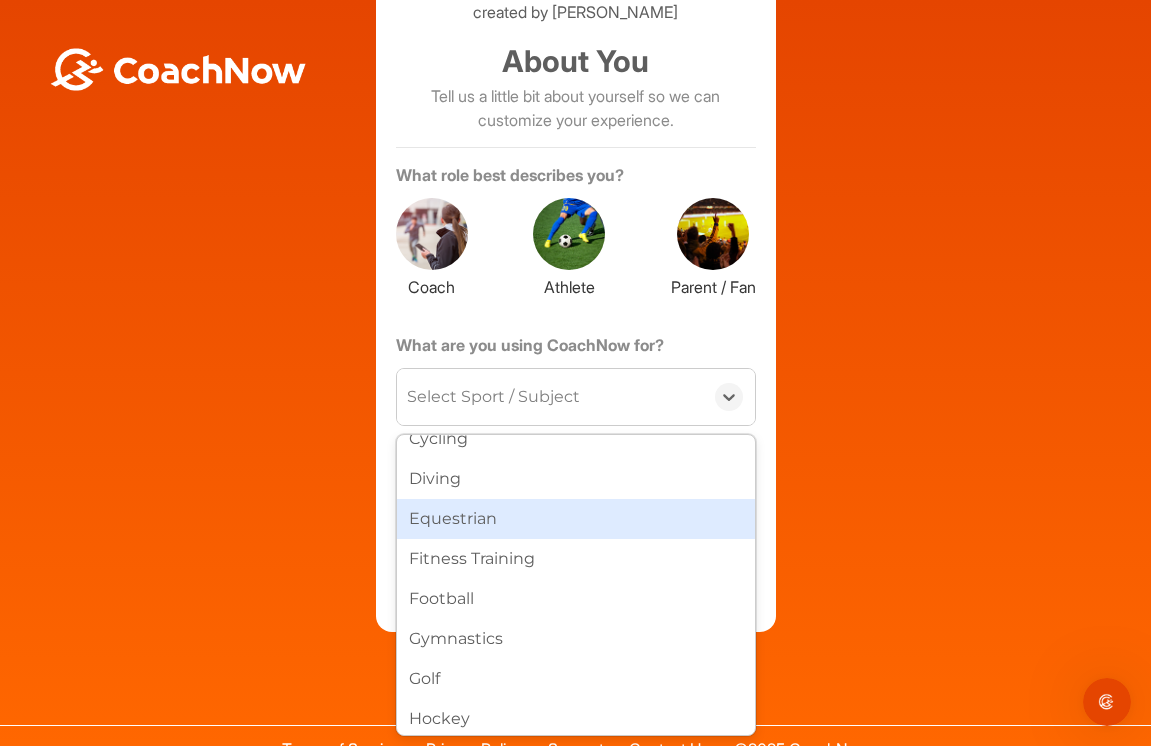 scroll, scrollTop: 323, scrollLeft: 0, axis: vertical 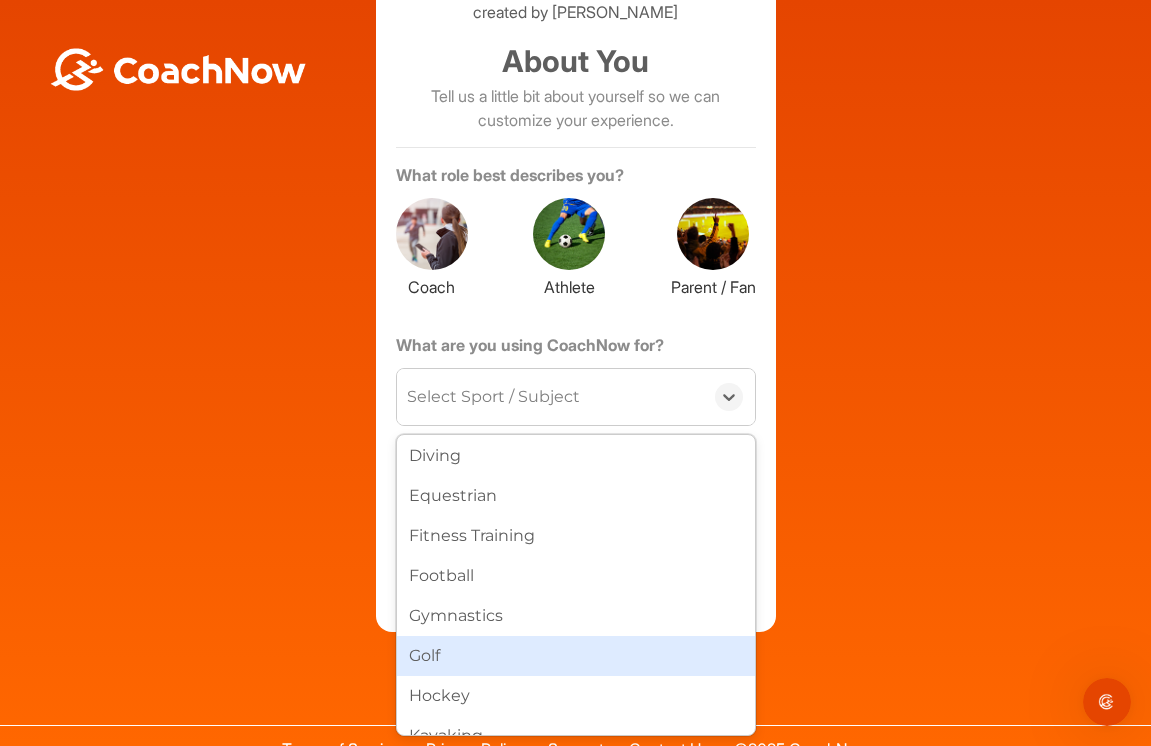 click on "Golf" at bounding box center [576, 656] 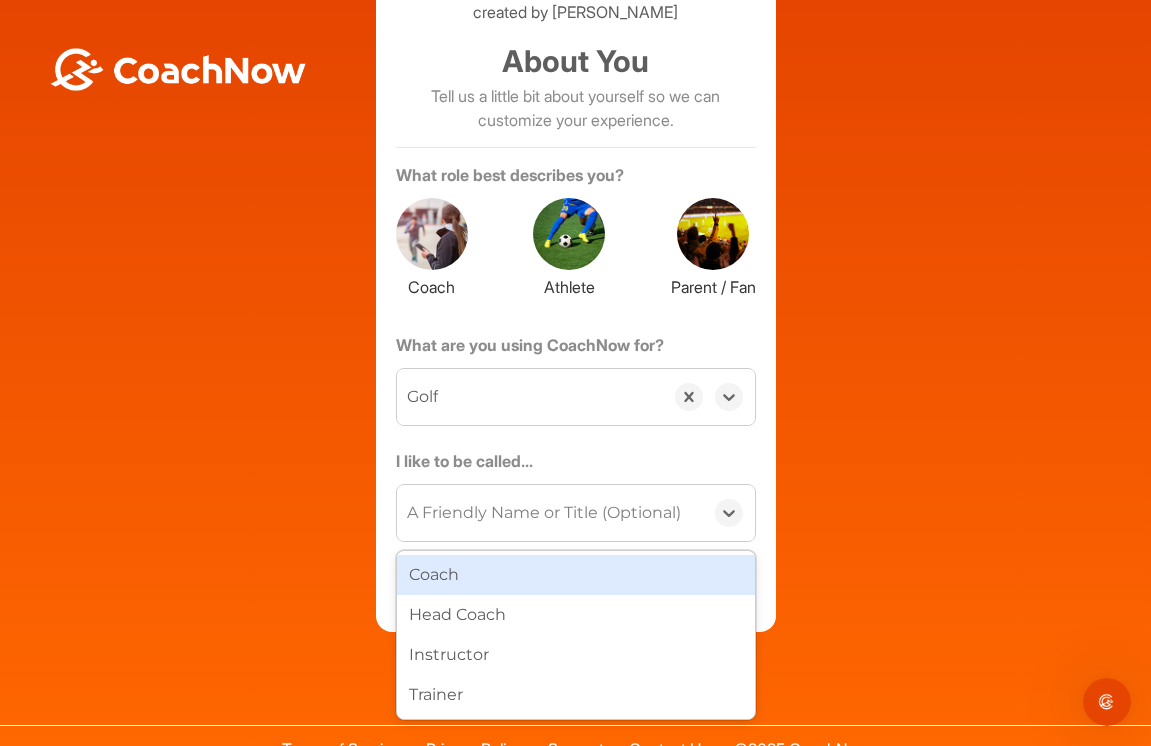 click on "A Friendly Name or Title (Optional)" at bounding box center [544, 513] 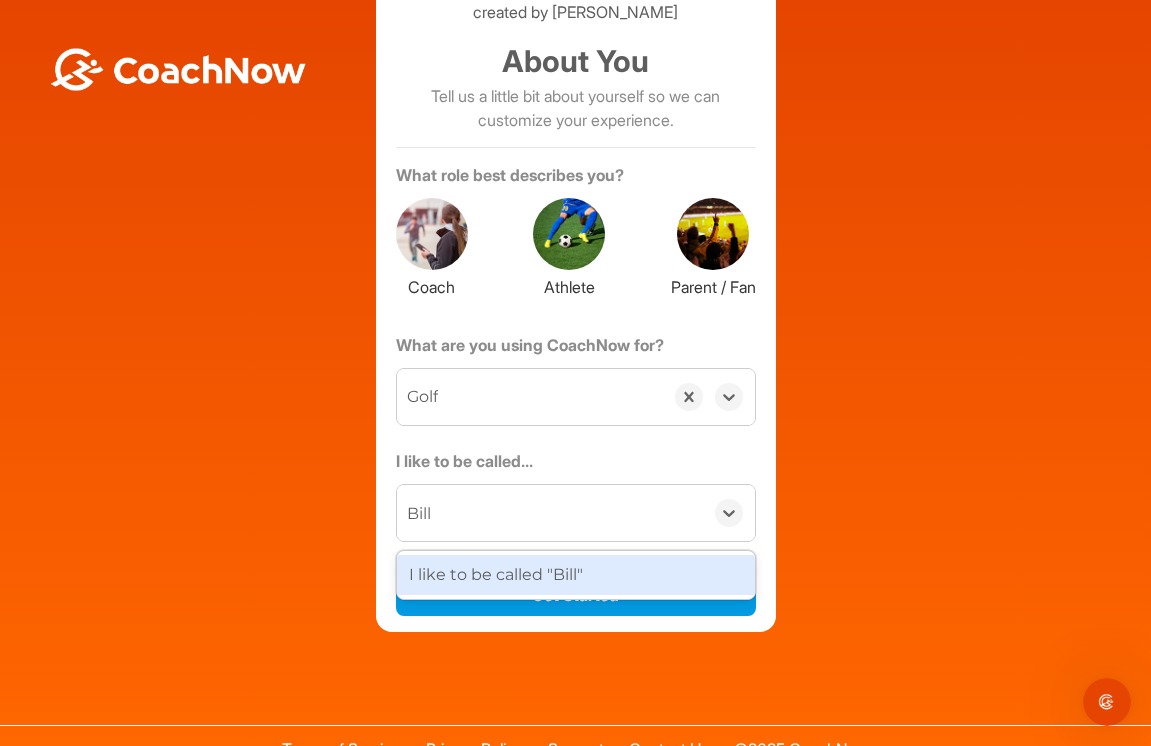 type on "Bill" 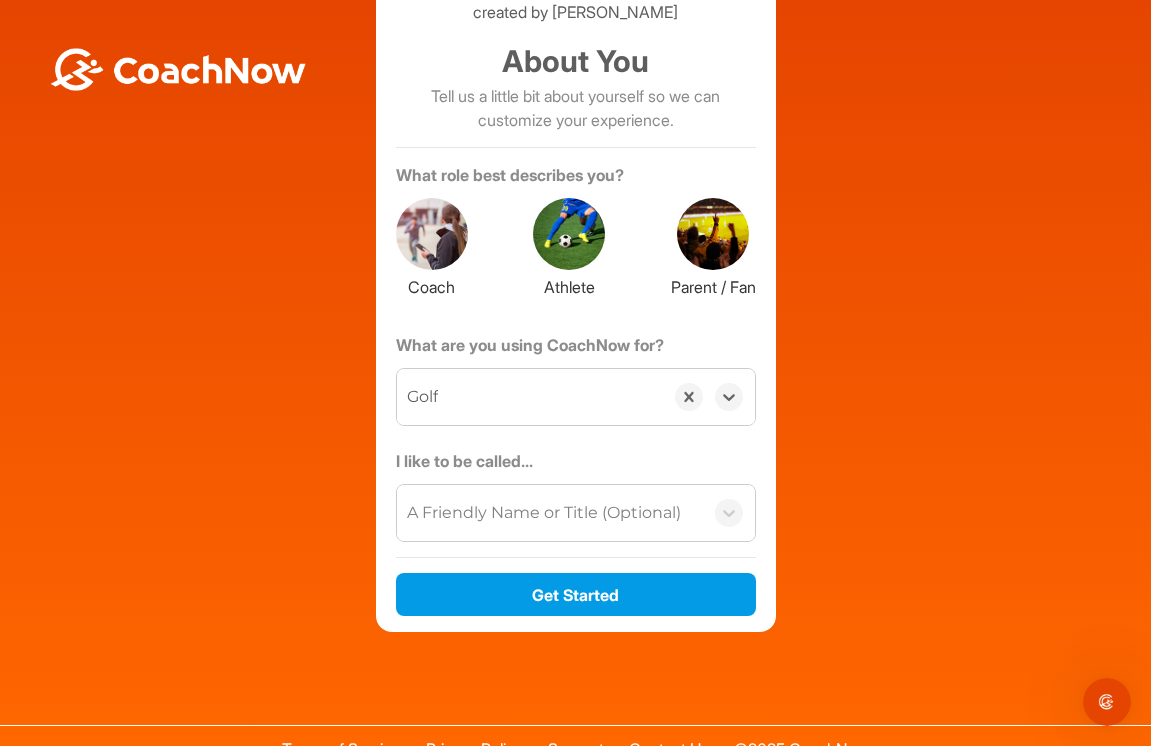 click on "Welcome   Bill Green Sign up and join the  Golf  TrainingSpace created by Shayn Barnham About You Tell us a little bit about yourself so we can customize your experience. What role best describes you? Coach Athlete Parent / Fan What are you using CoachNow for?   option Golf, selected.     0 results available. Select is focused ,type to refine list, press Down to open the menu,  Golf I like to be called... A Friendly Name or Title (Optional) Get Started" at bounding box center (575, 277) 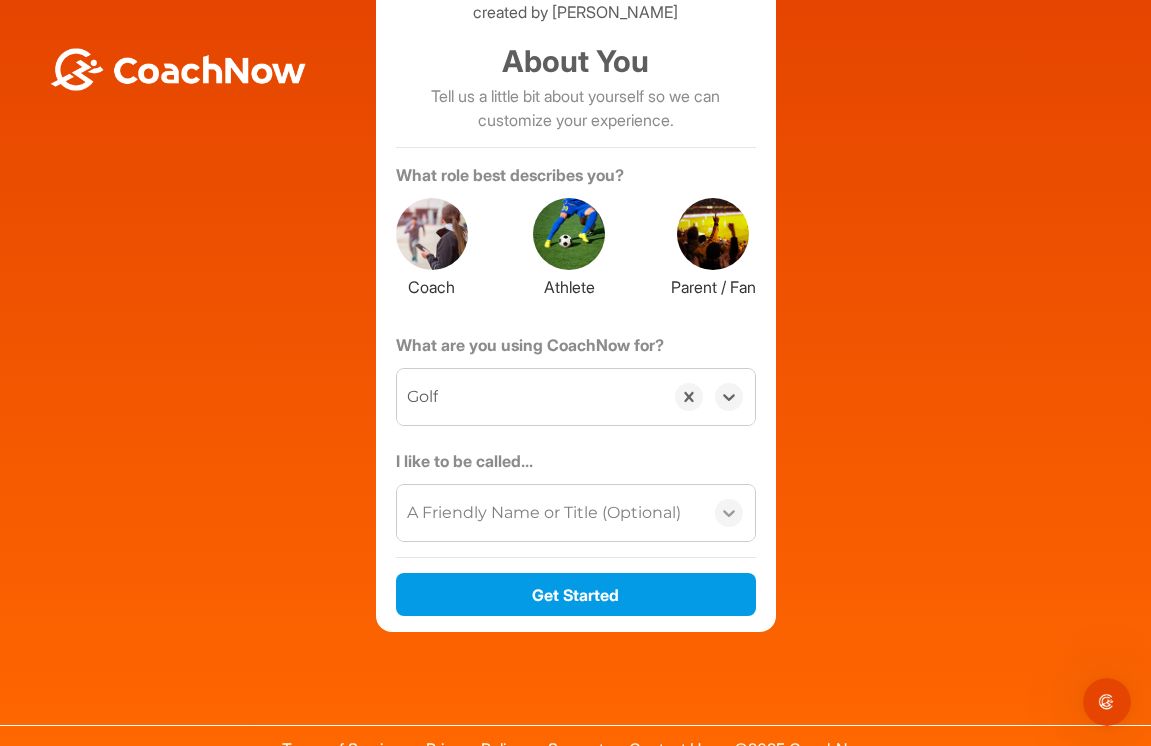 scroll, scrollTop: 113, scrollLeft: 0, axis: vertical 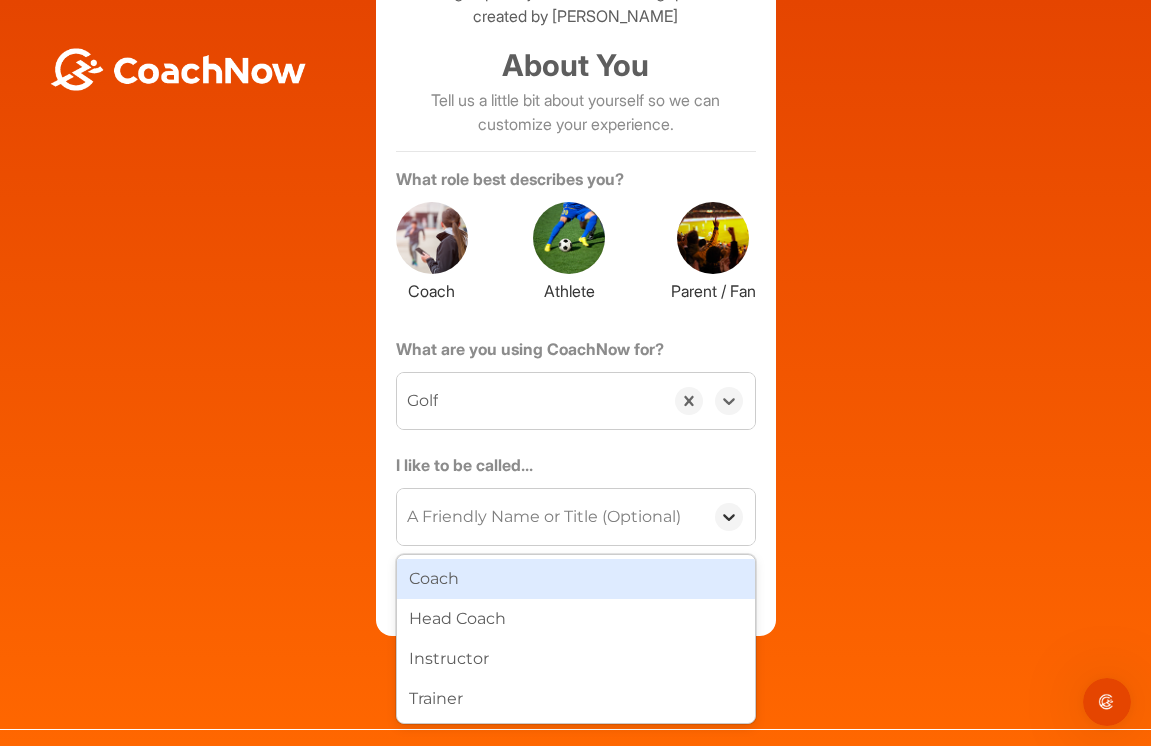 click 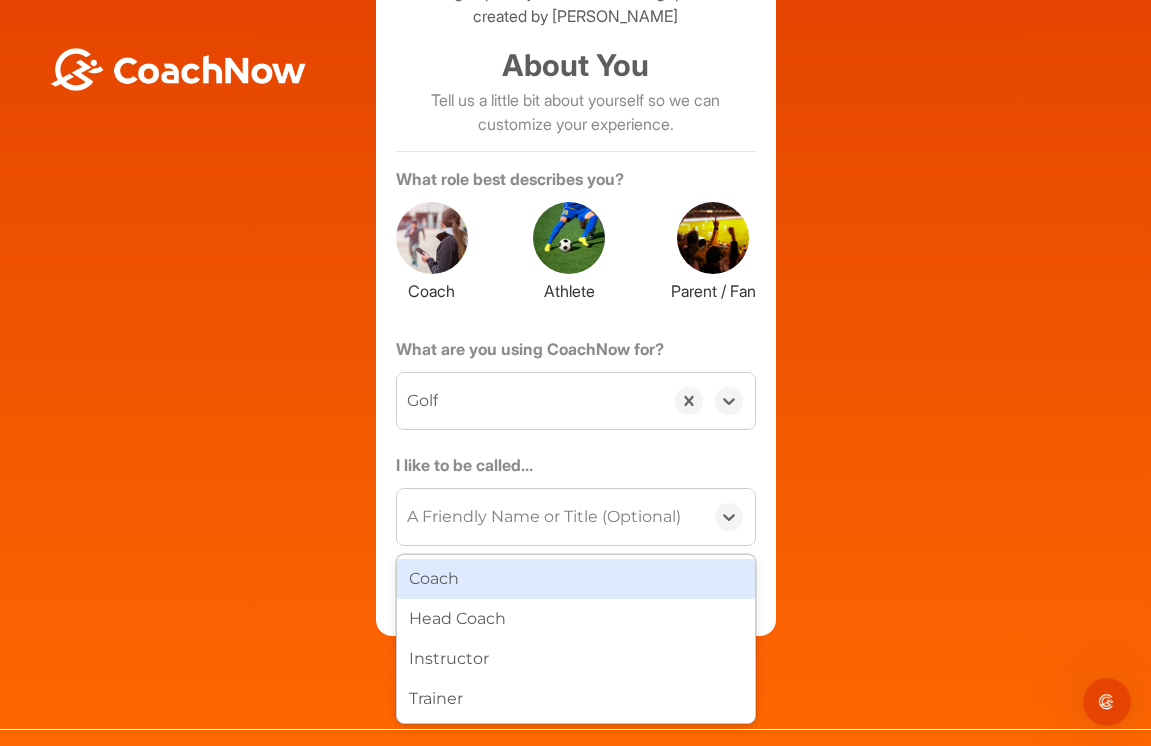 click at bounding box center (569, 238) 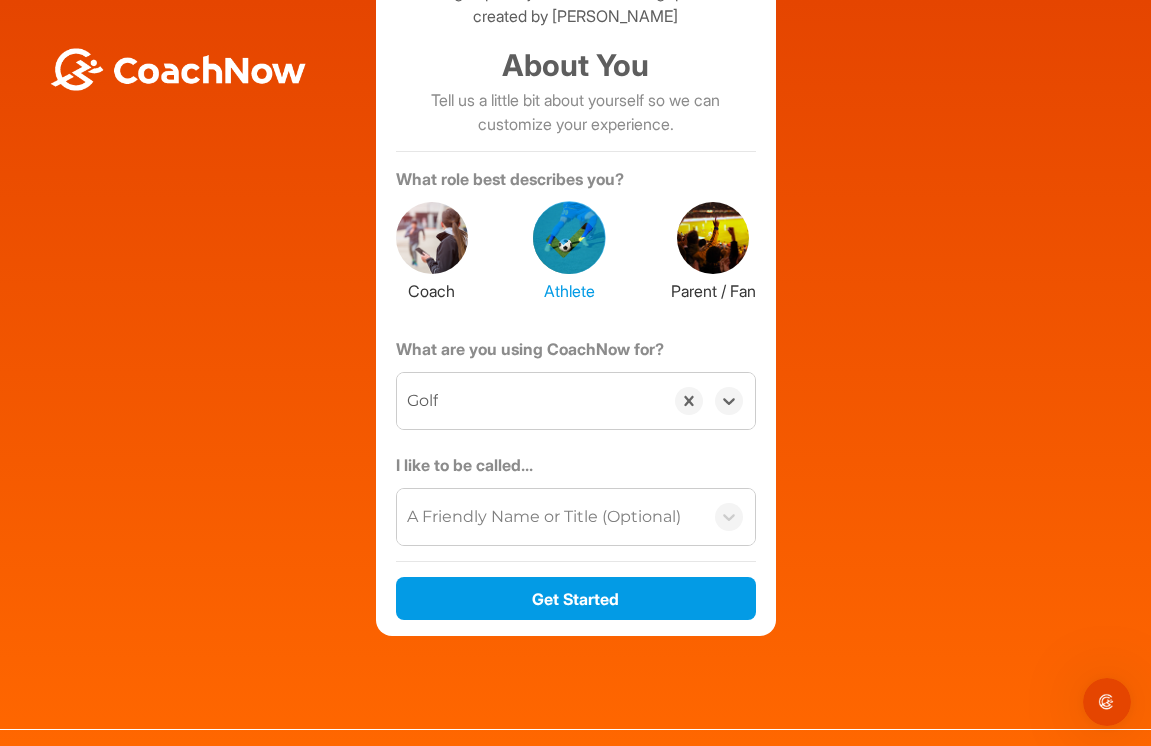 click on "A Friendly Name or Title (Optional)" at bounding box center (544, 517) 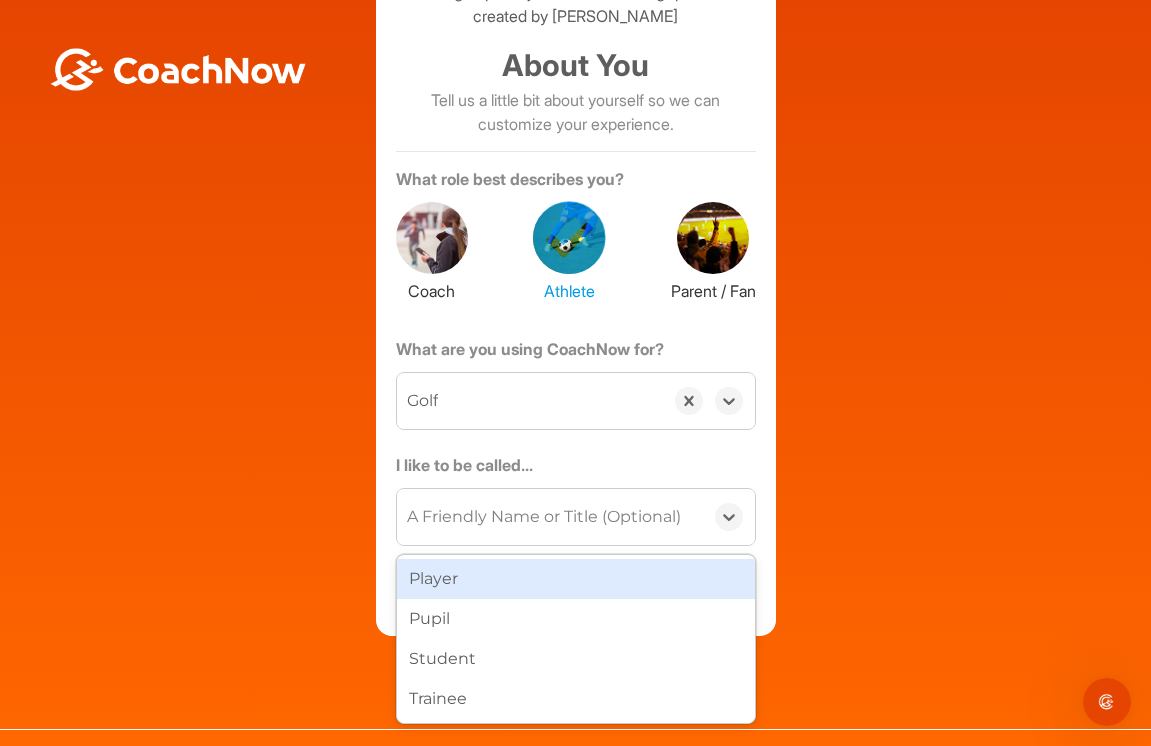 click on "Player" at bounding box center [576, 579] 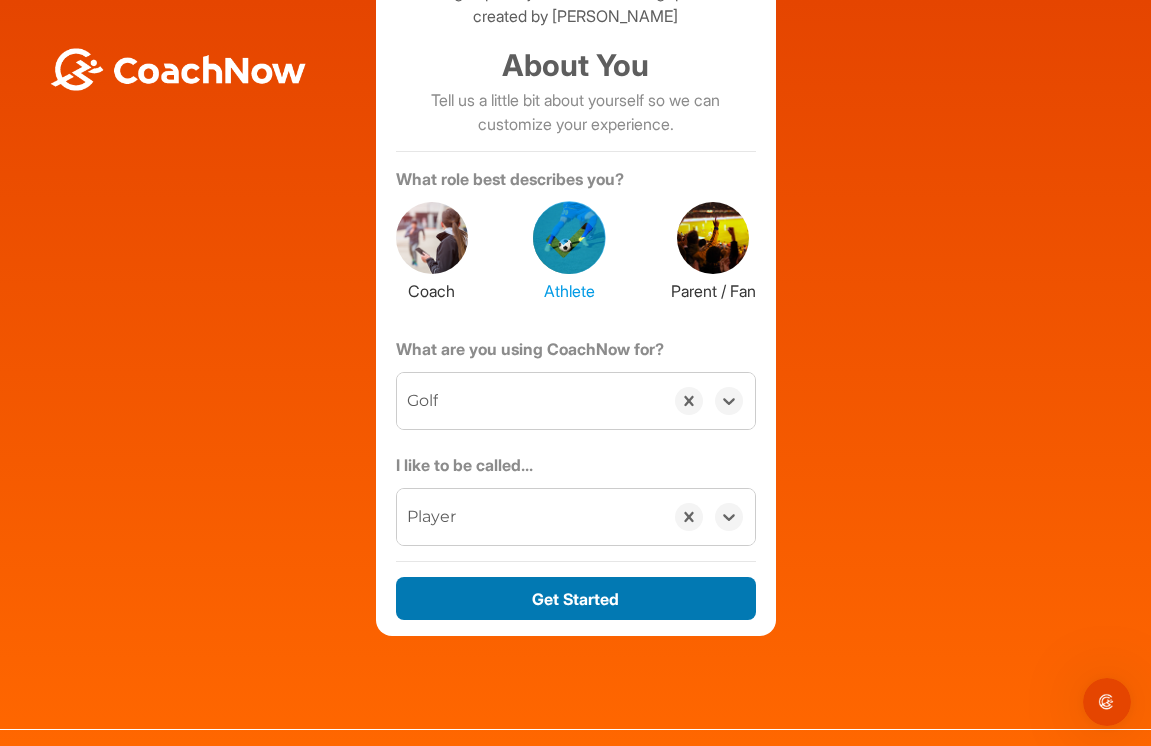 click on "Get Started" at bounding box center [576, 598] 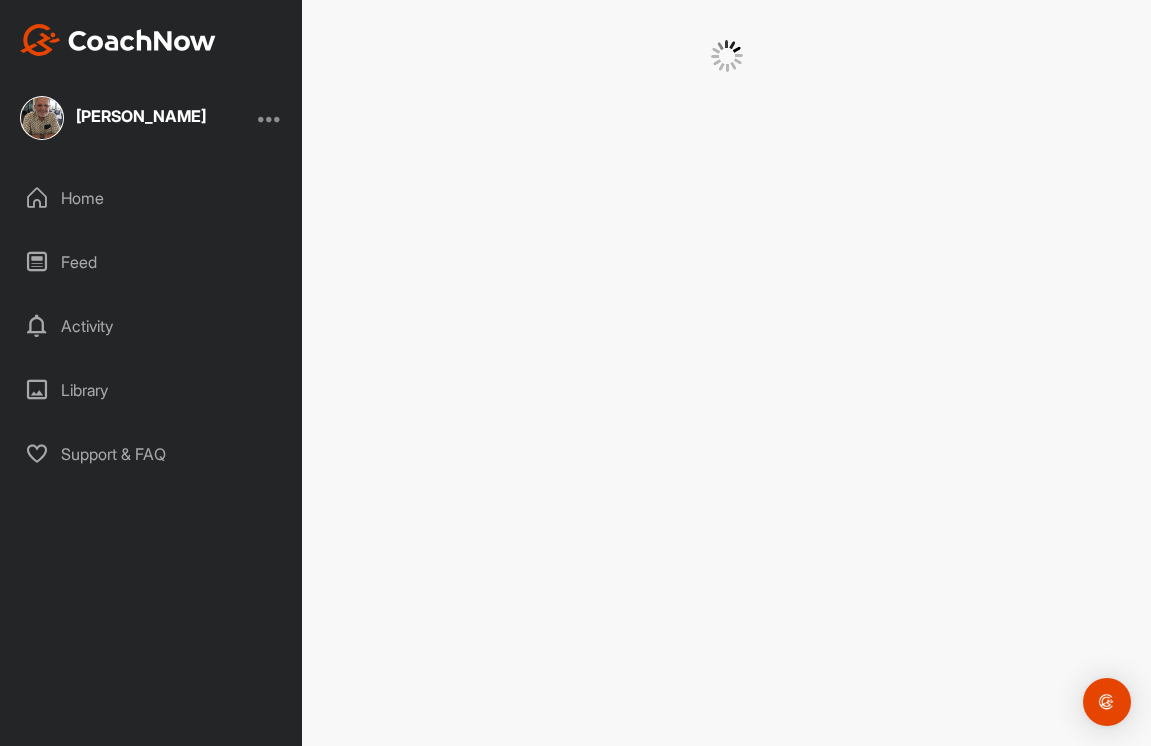 scroll, scrollTop: 0, scrollLeft: 0, axis: both 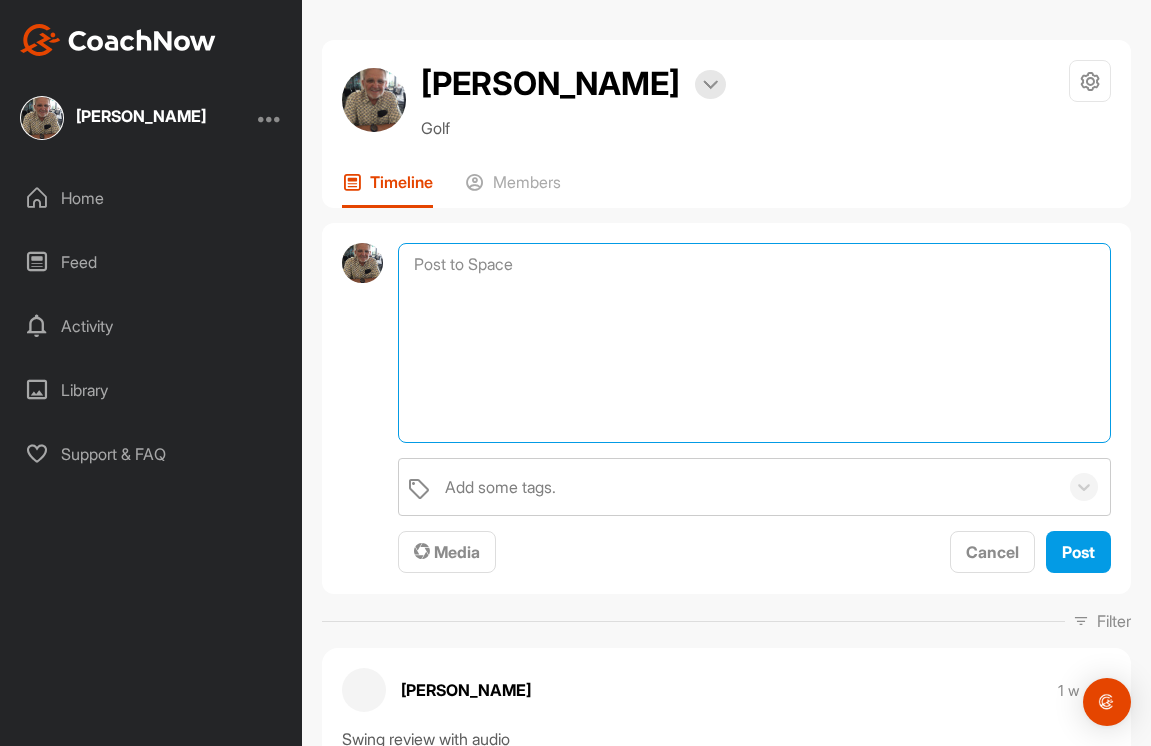 click at bounding box center (754, 343) 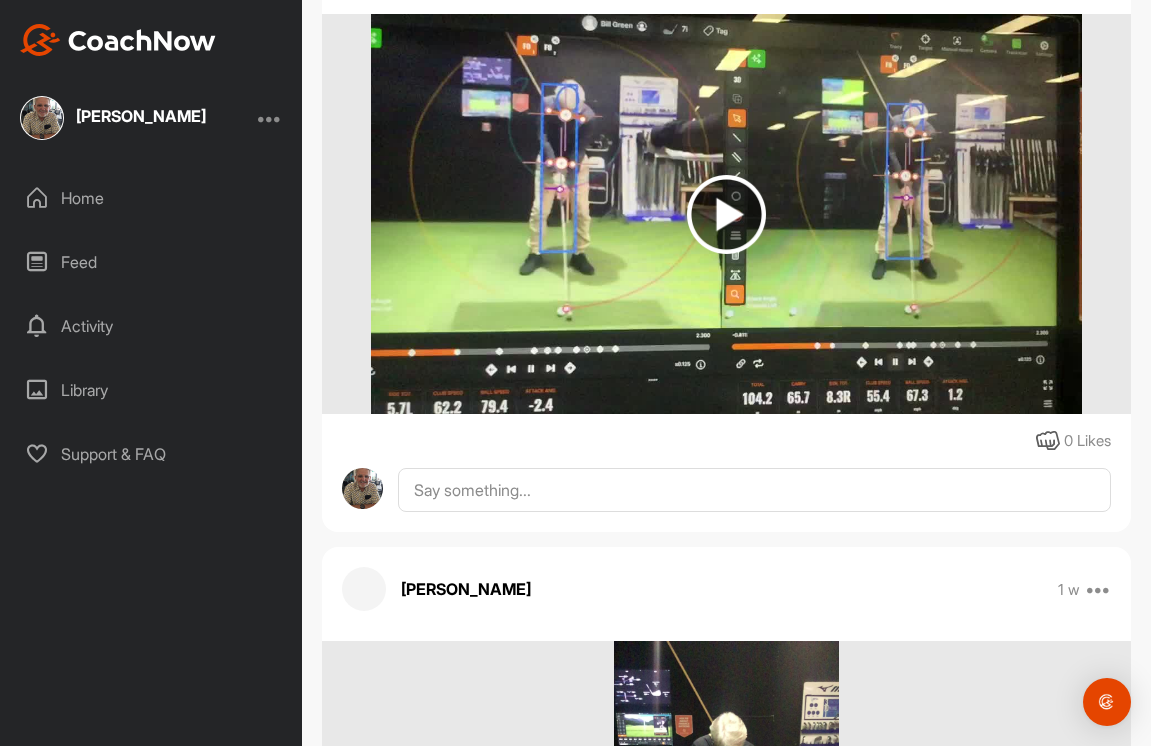 scroll, scrollTop: 1206, scrollLeft: 0, axis: vertical 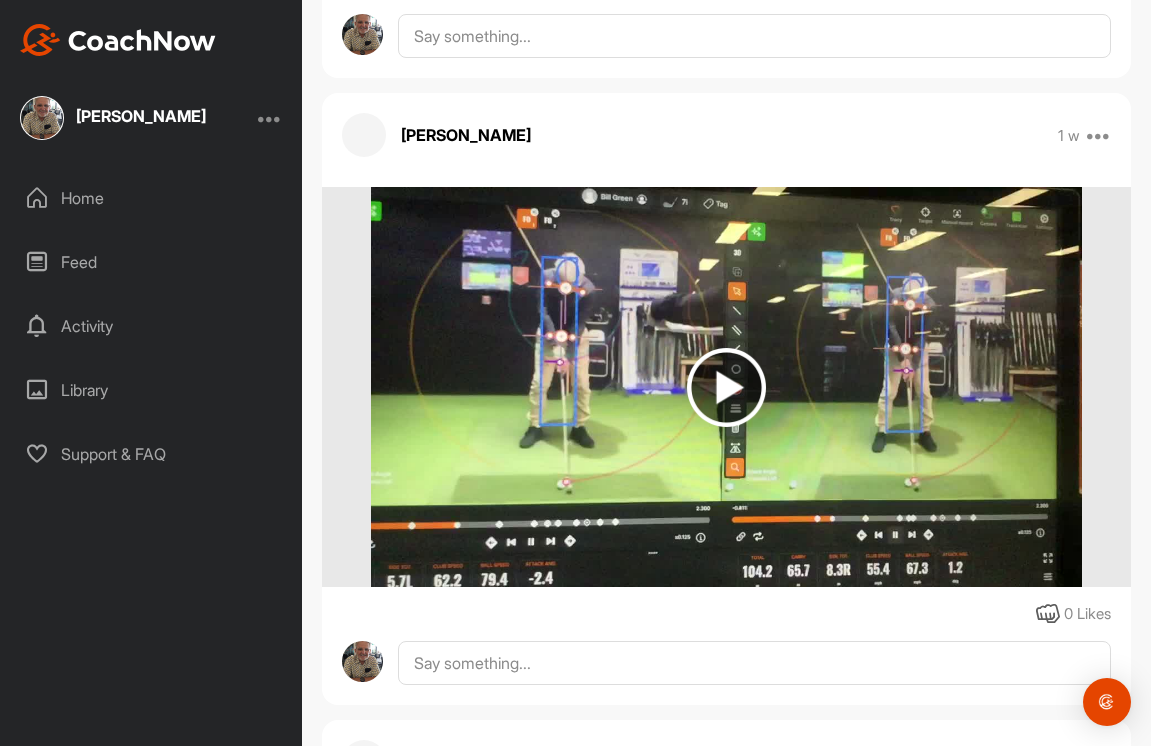 click at bounding box center [726, 387] 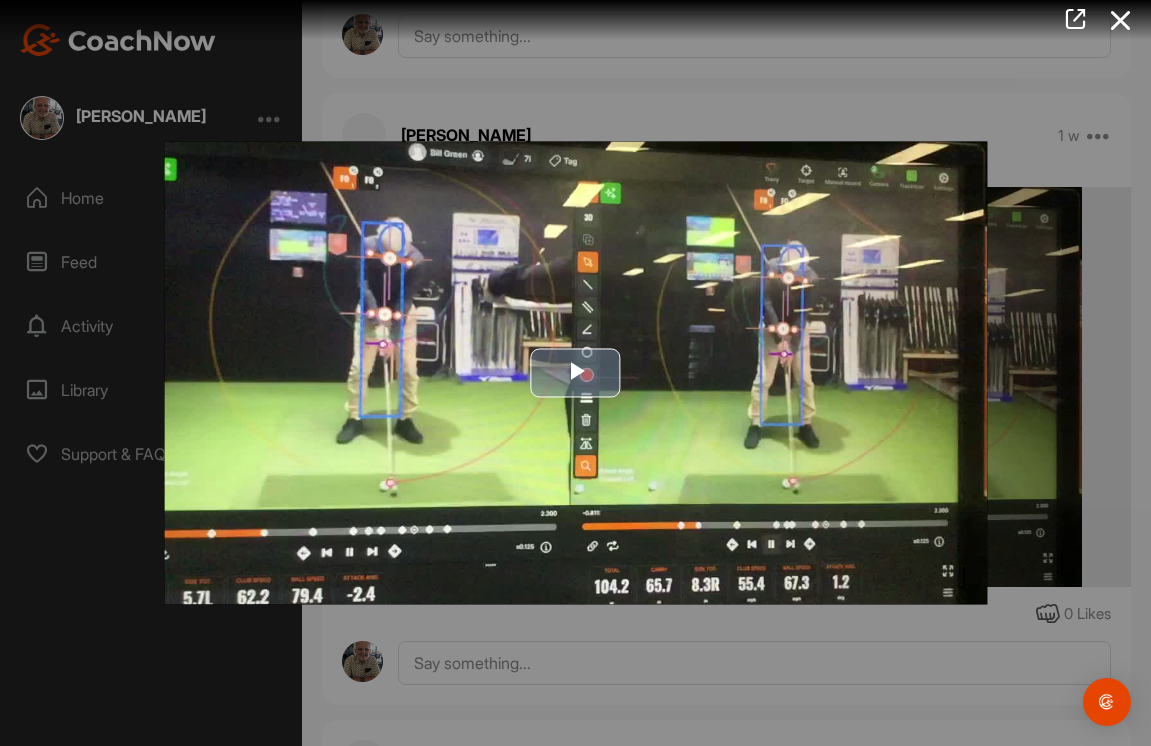 click at bounding box center (576, 373) 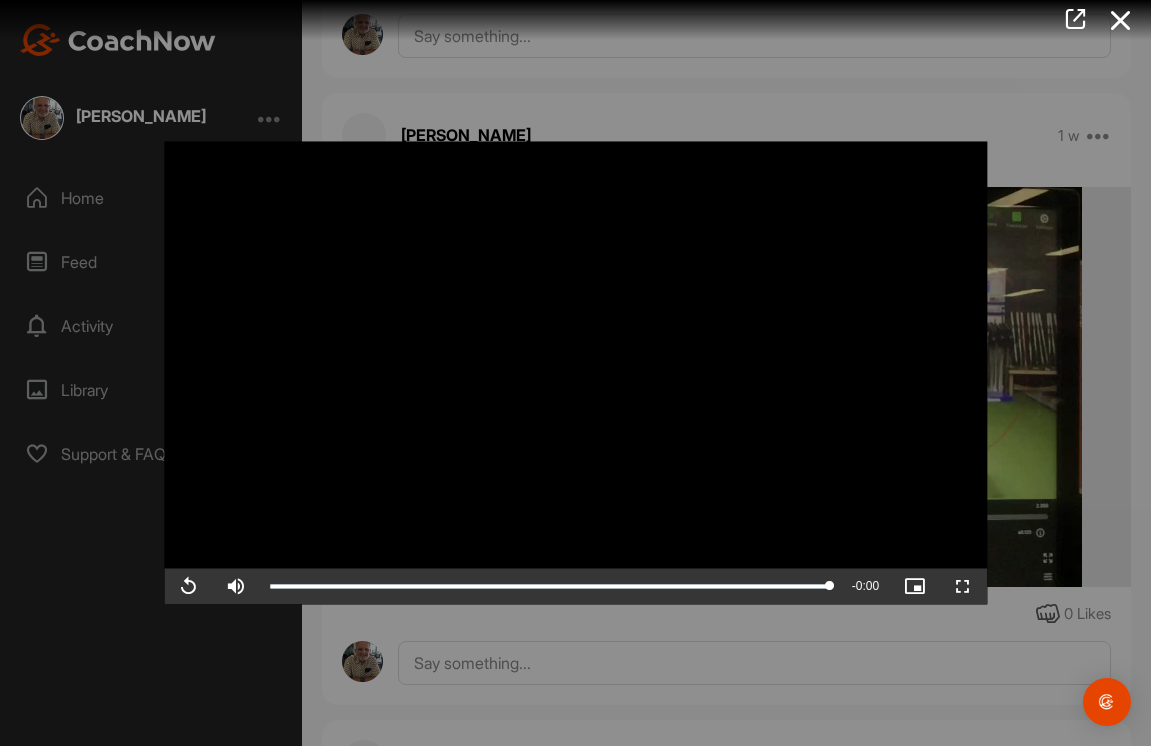 click at bounding box center [1121, 20] 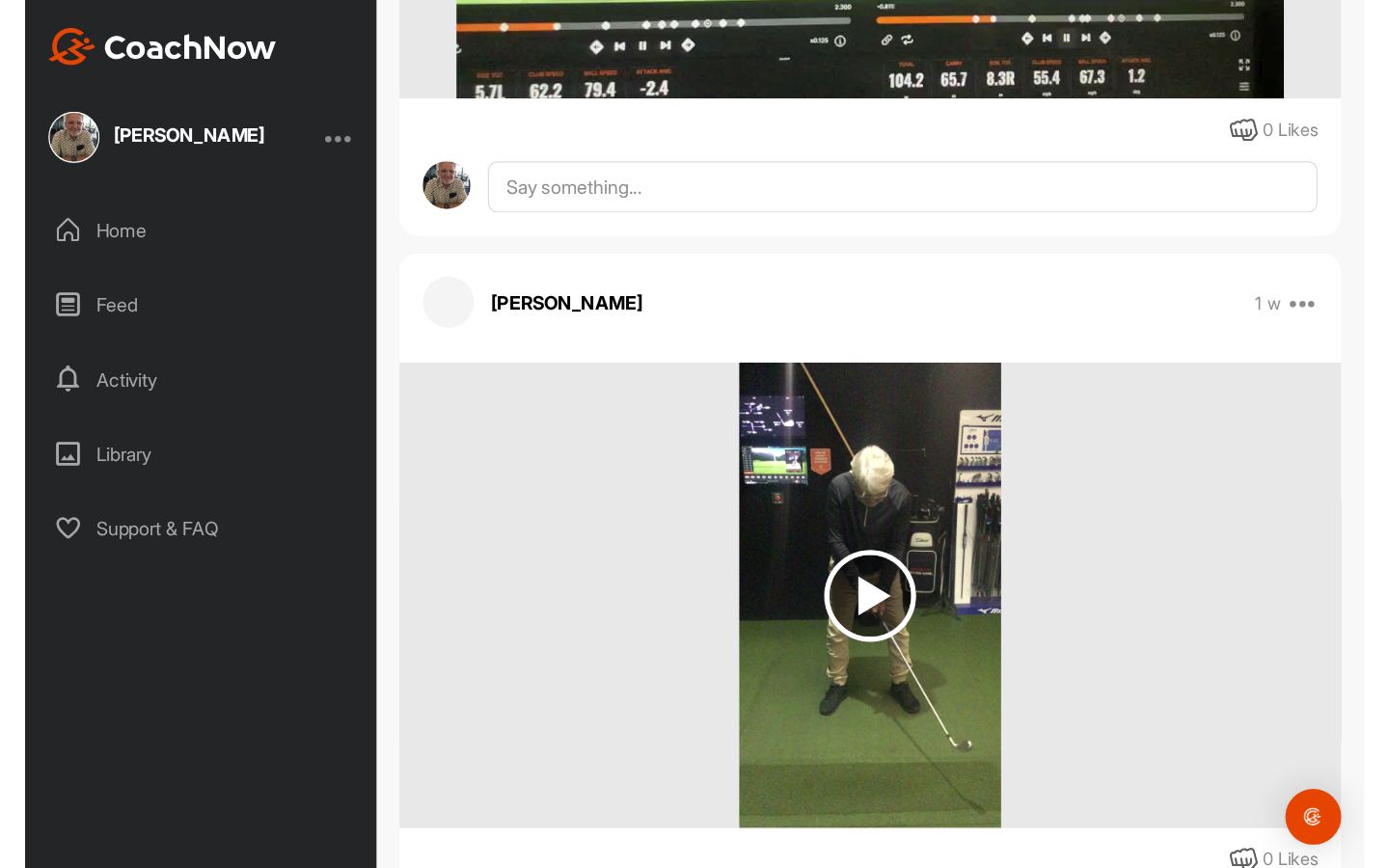 scroll, scrollTop: 1787, scrollLeft: 0, axis: vertical 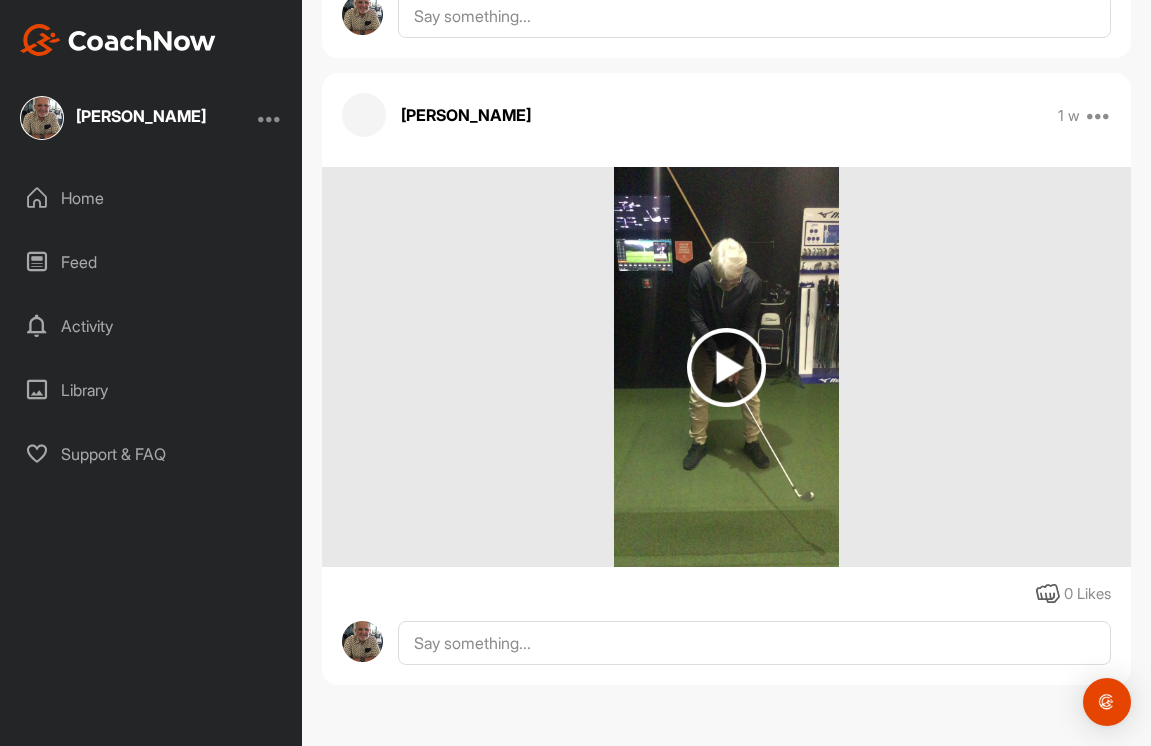 click at bounding box center [726, 367] 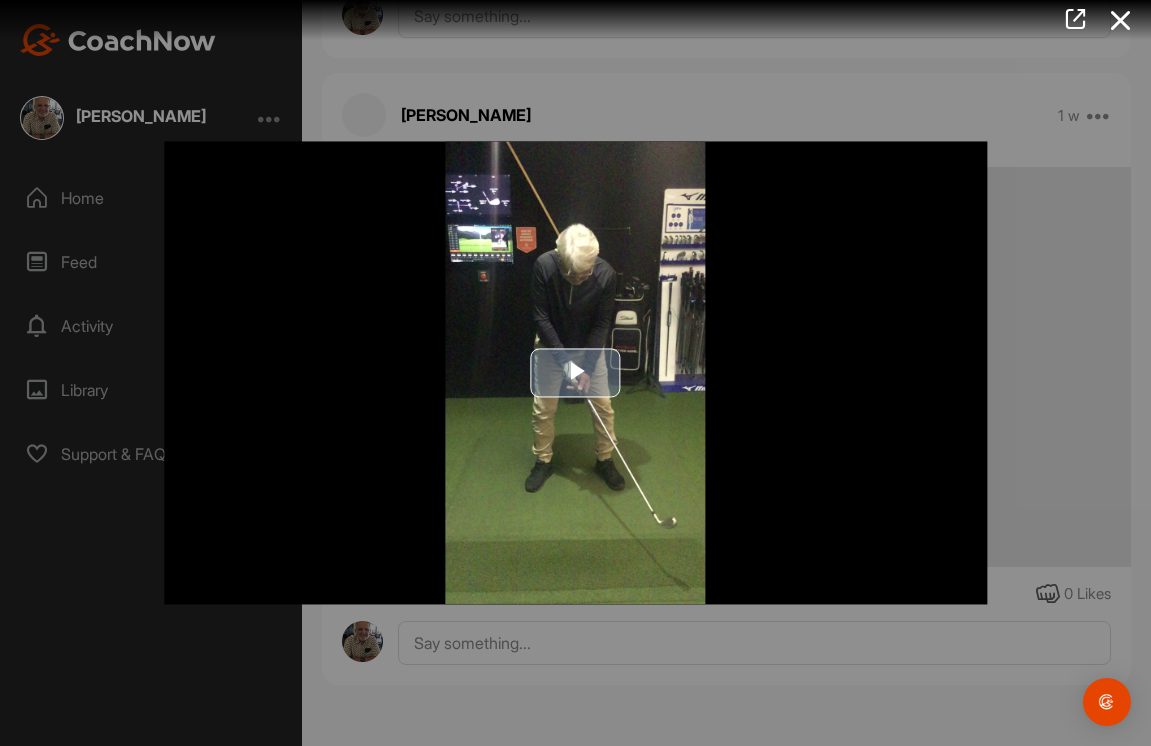 click at bounding box center [576, 373] 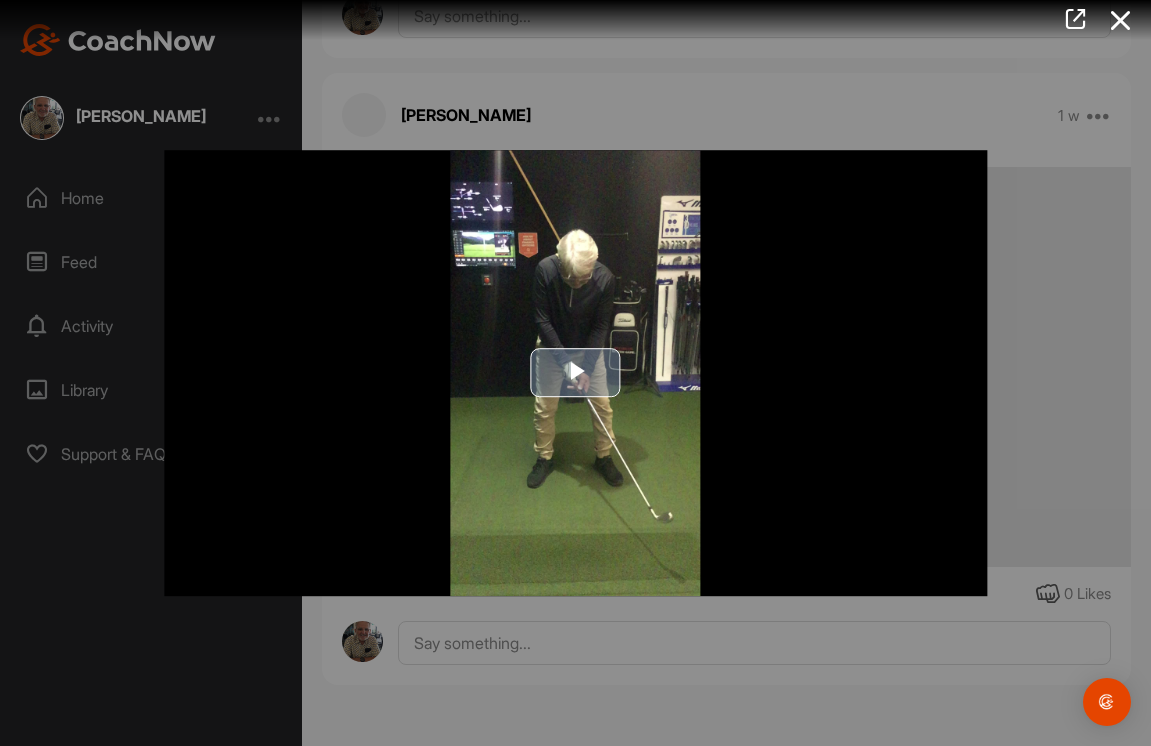 click at bounding box center (576, 373) 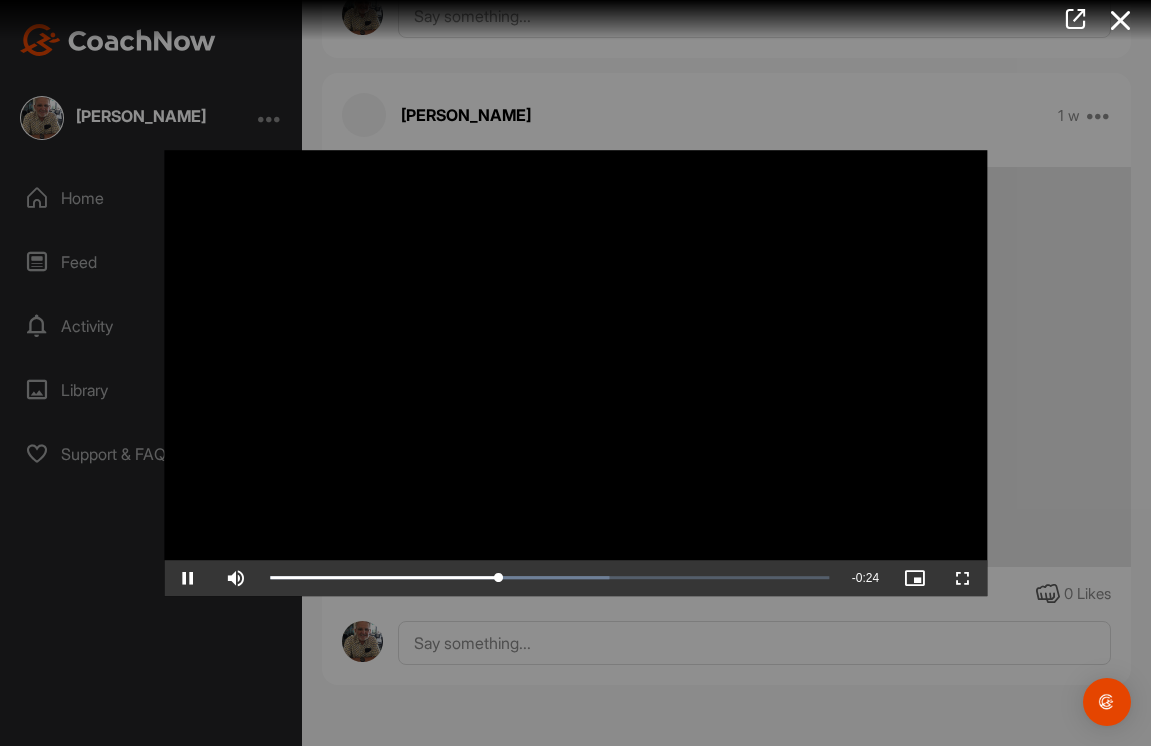 click at bounding box center (963, 578) 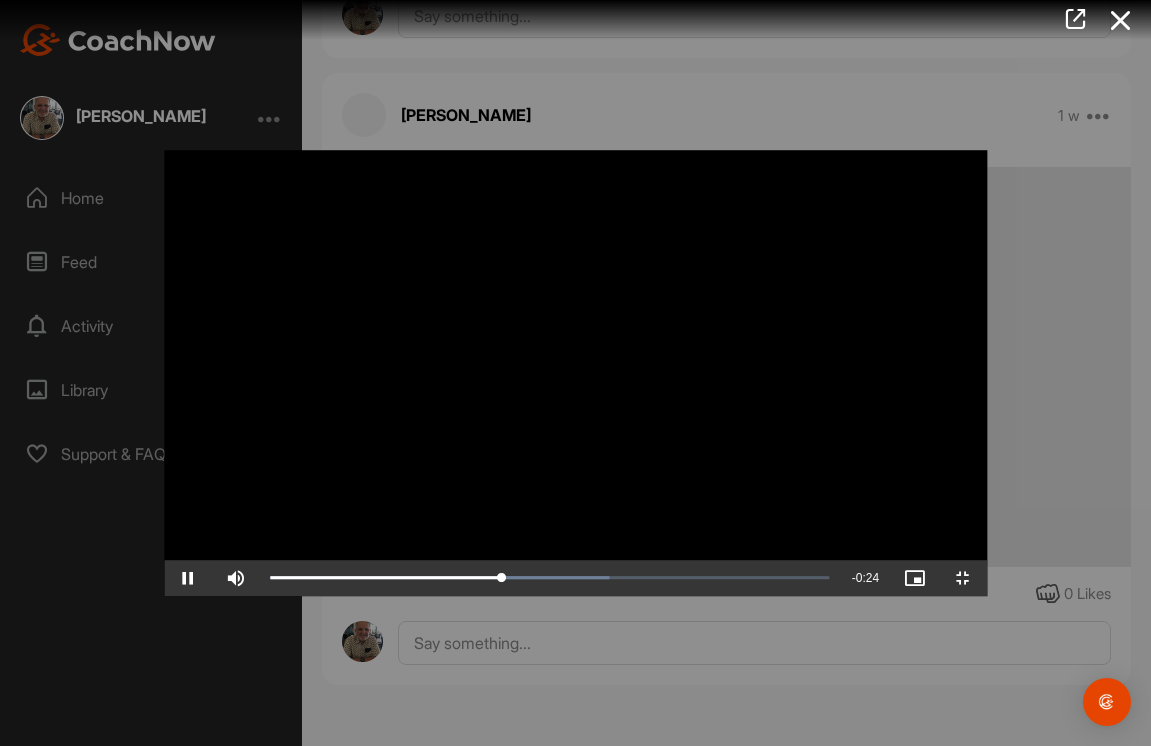 scroll, scrollTop: 1699, scrollLeft: 0, axis: vertical 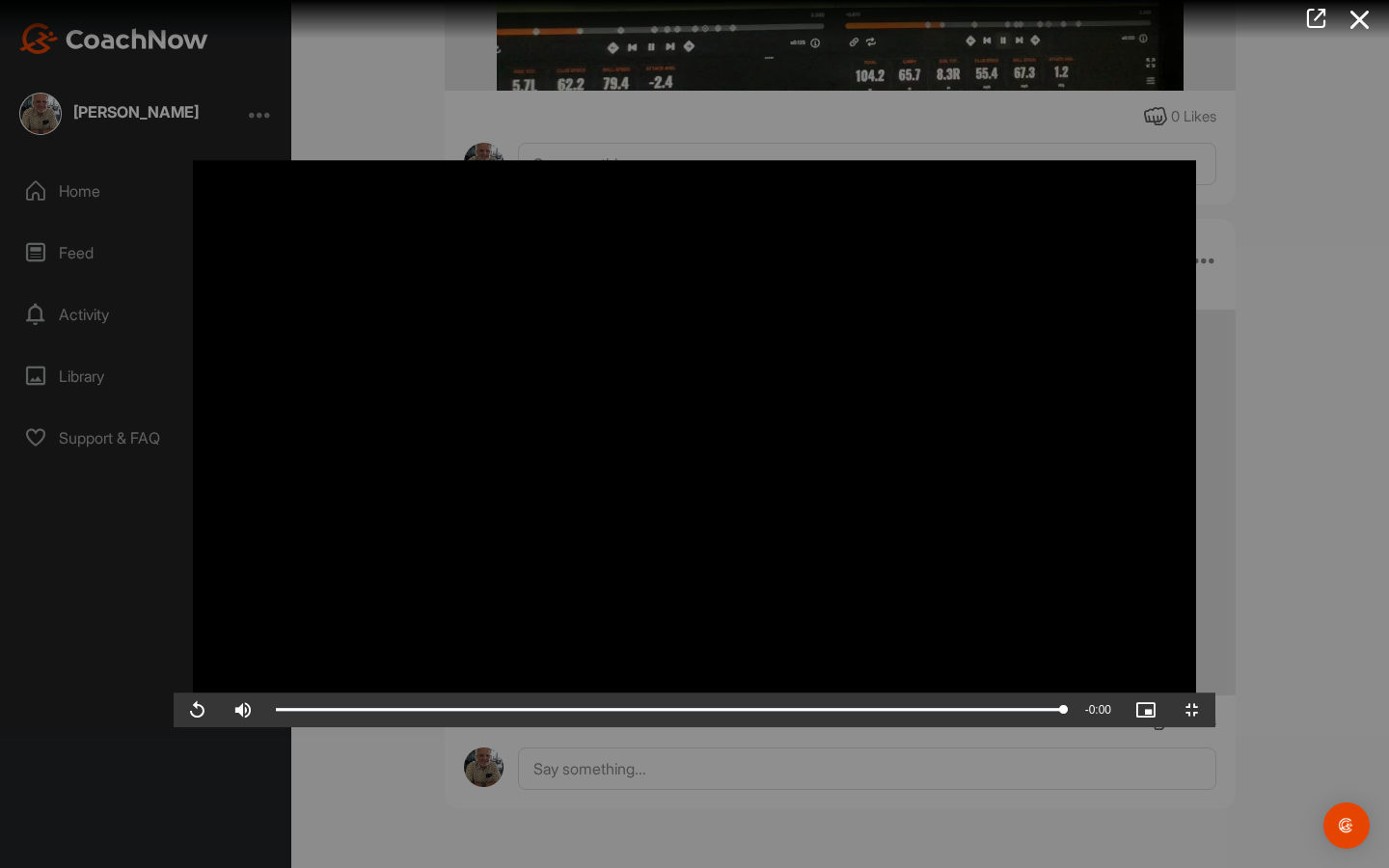 click at bounding box center [1192, 710] 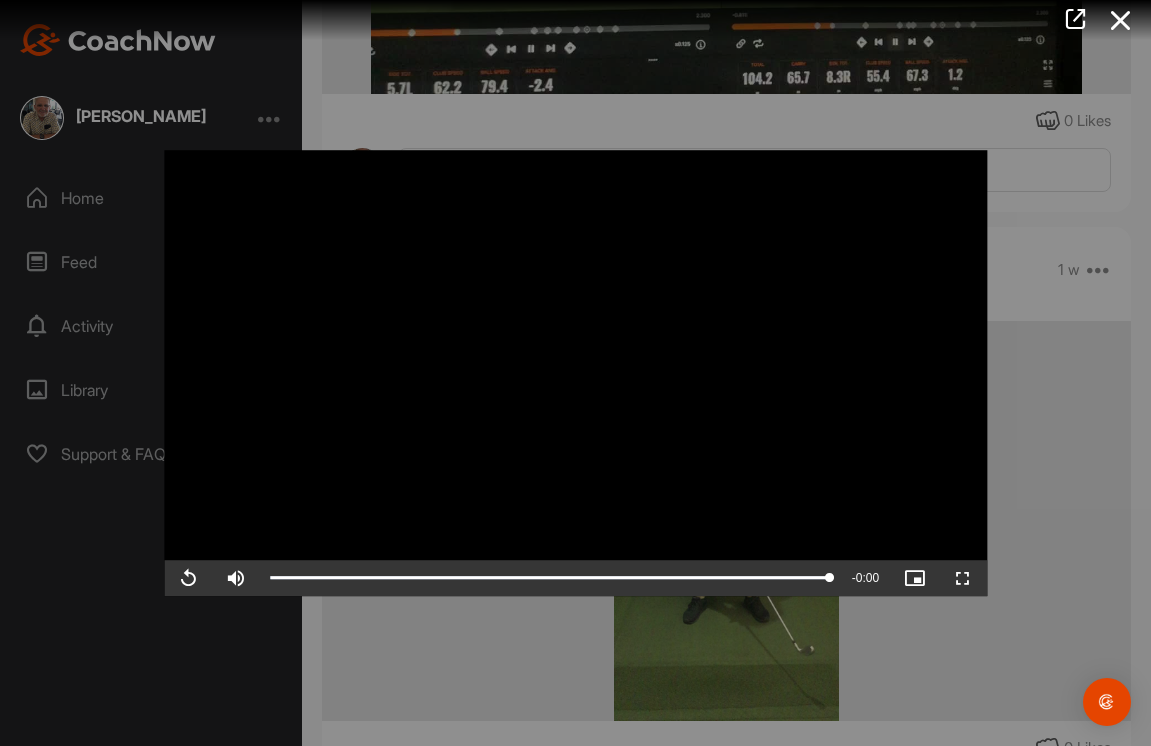 click at bounding box center (575, 373) 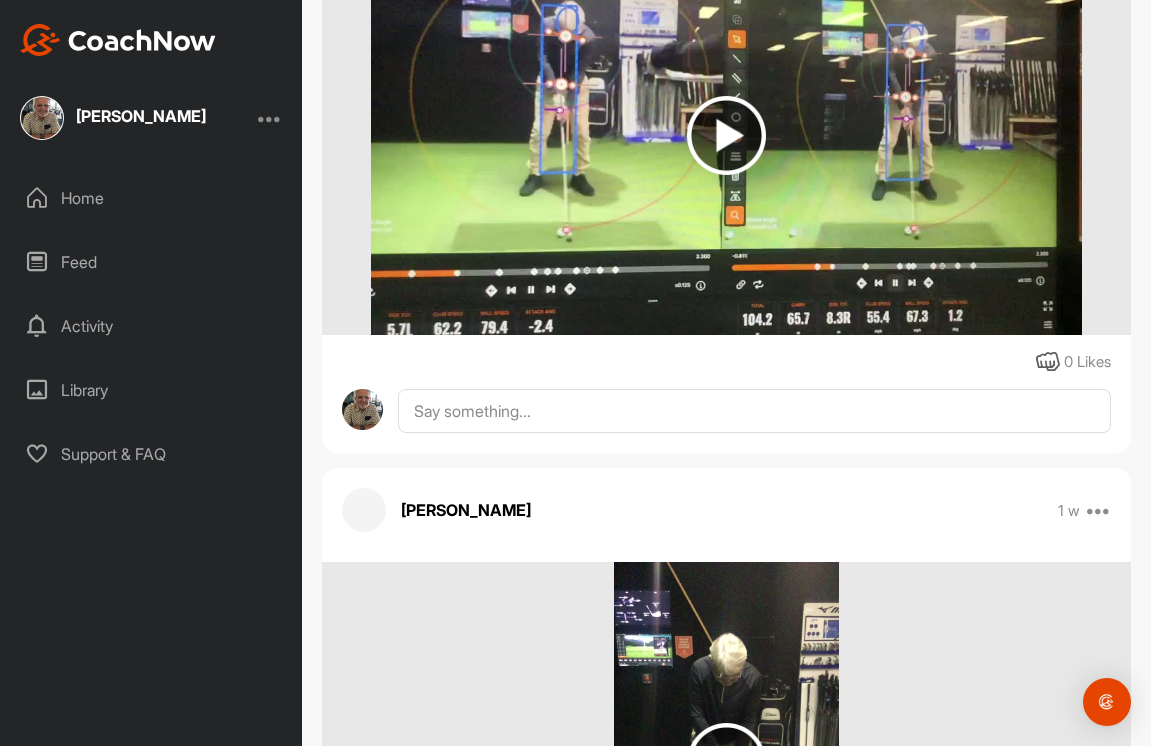 scroll, scrollTop: 799, scrollLeft: 0, axis: vertical 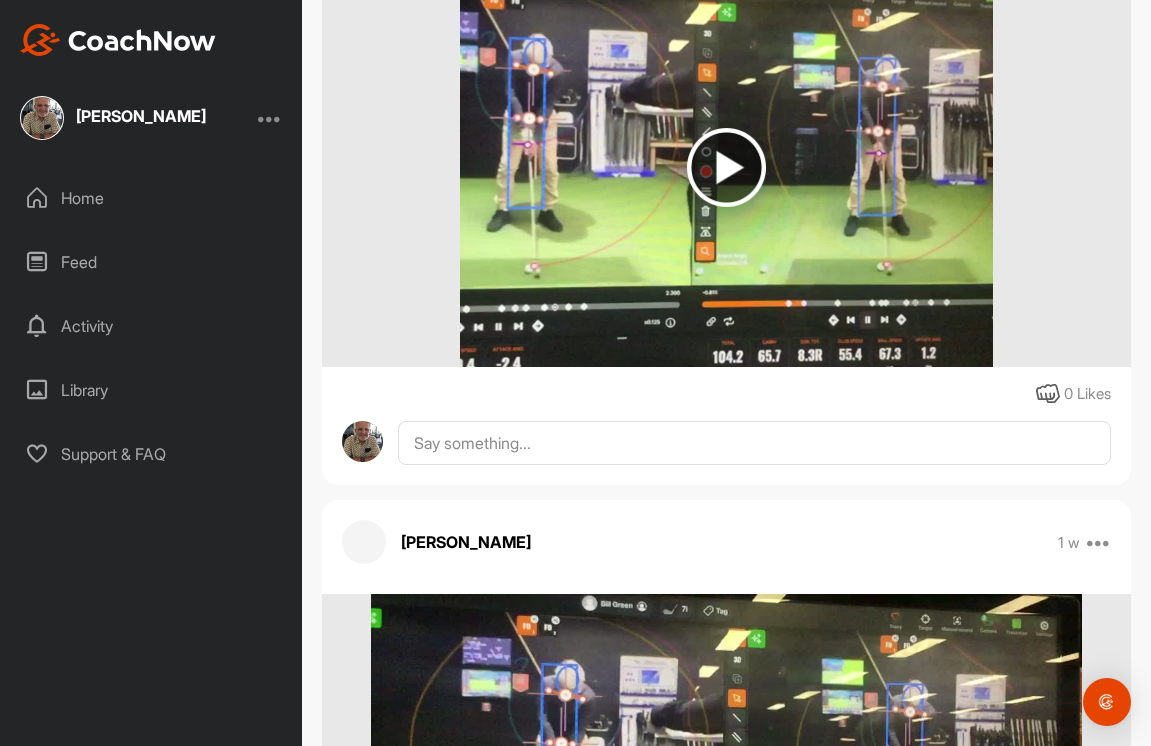 click on "Home" at bounding box center (152, 198) 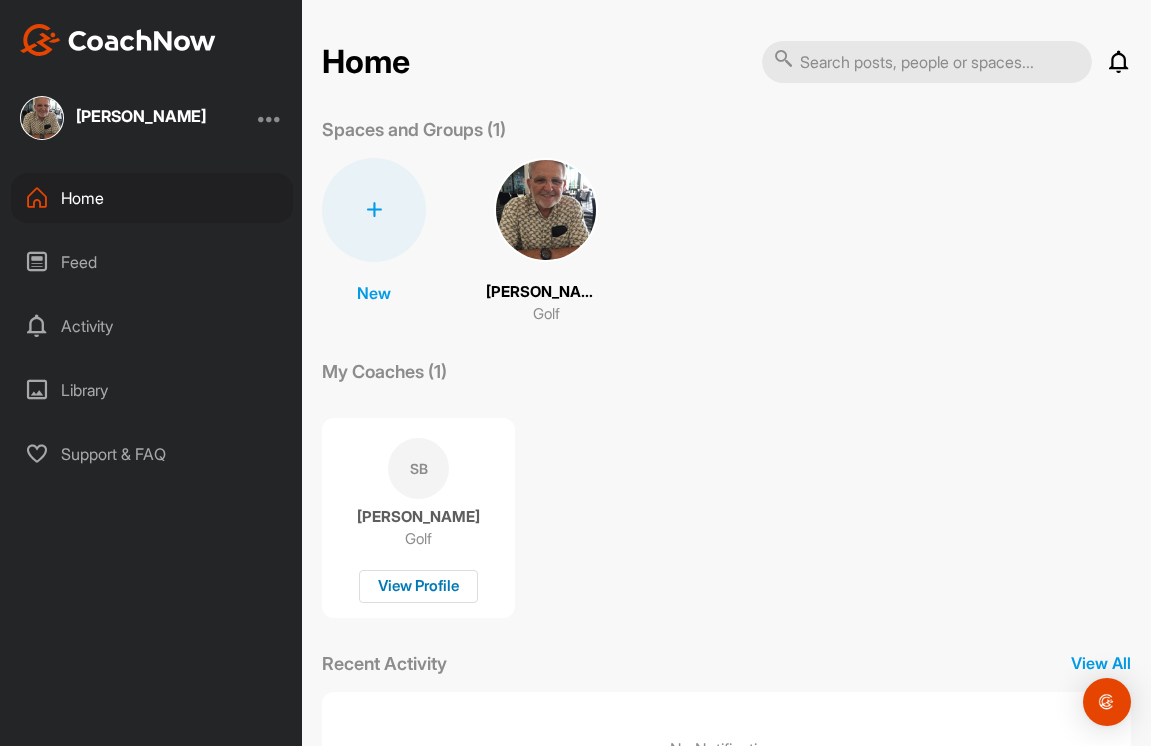 click on "View Profile" at bounding box center [418, 586] 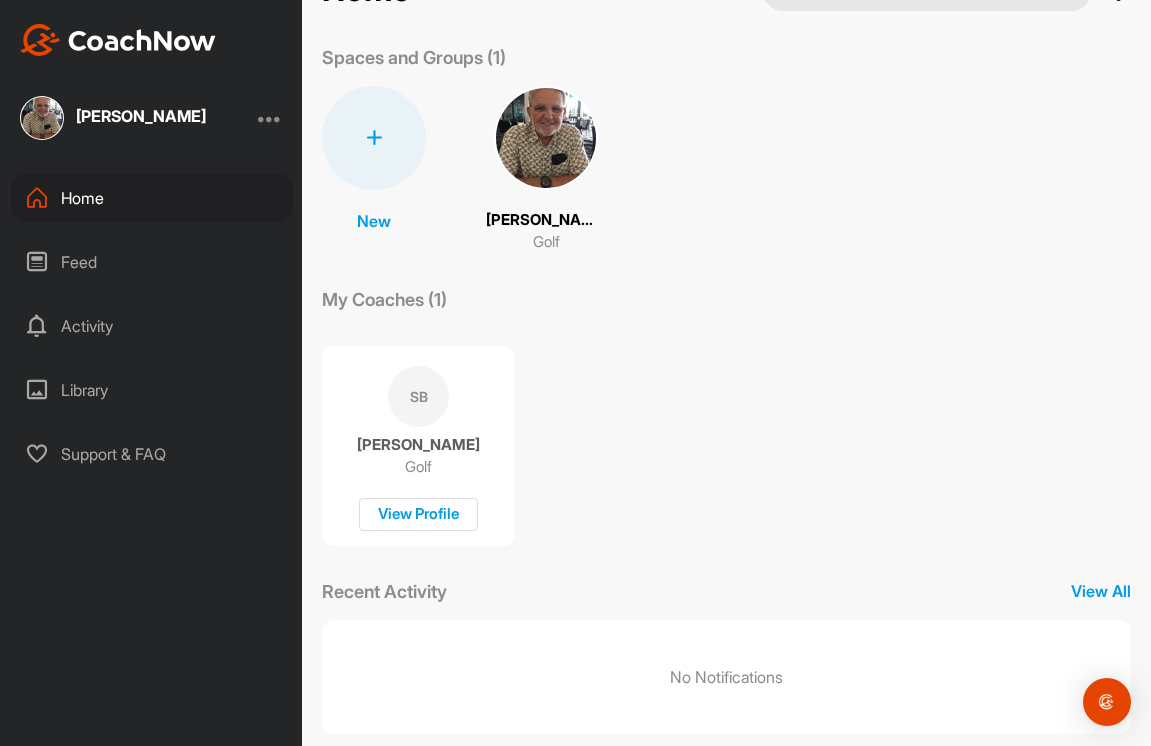 scroll, scrollTop: 105, scrollLeft: 0, axis: vertical 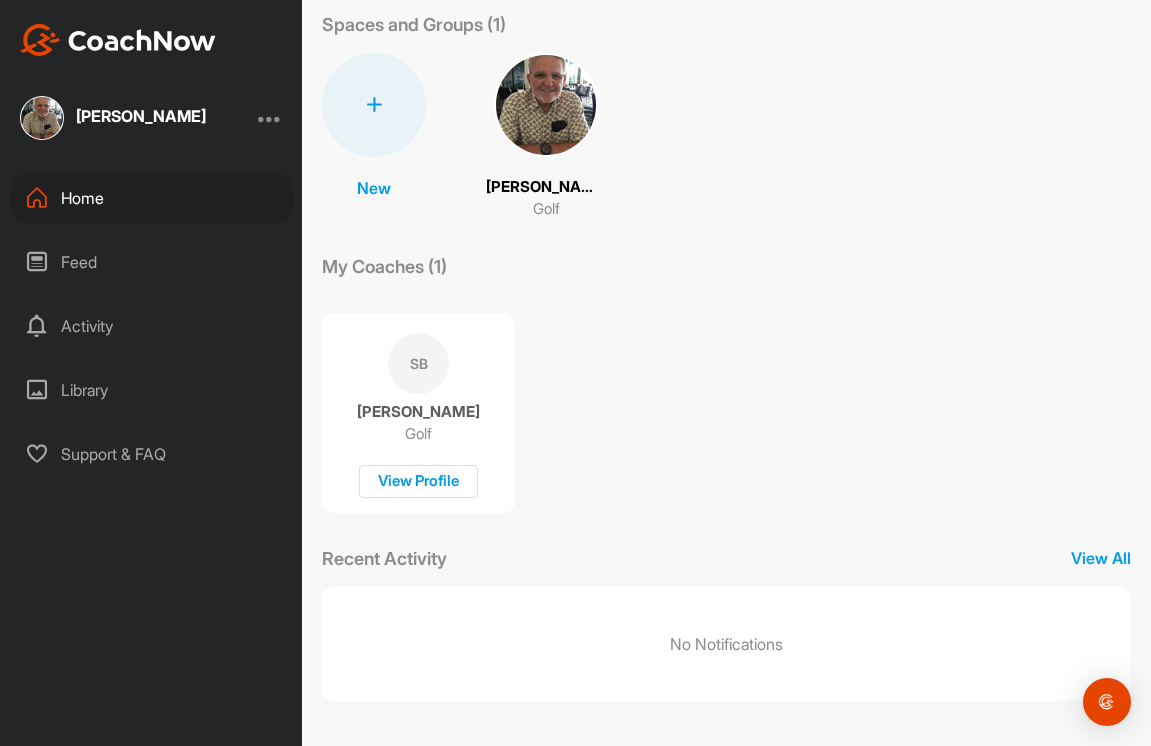 click on "Feed" at bounding box center (152, 262) 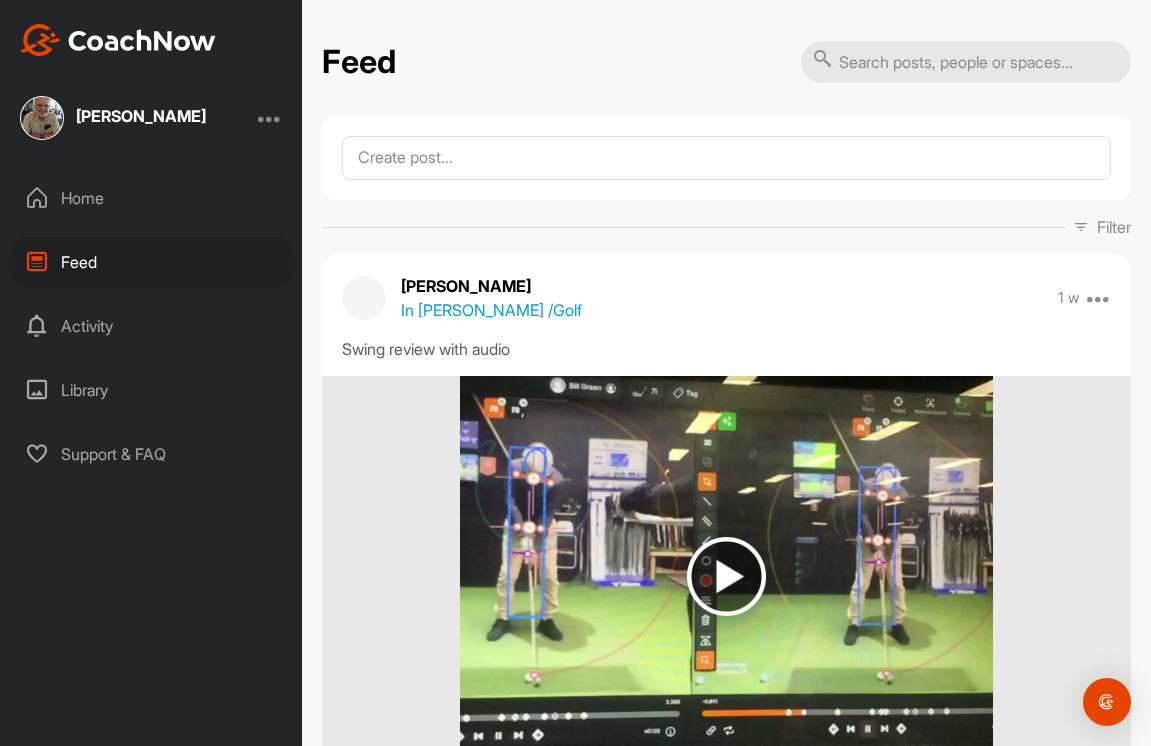 click on "Activity" at bounding box center [152, 326] 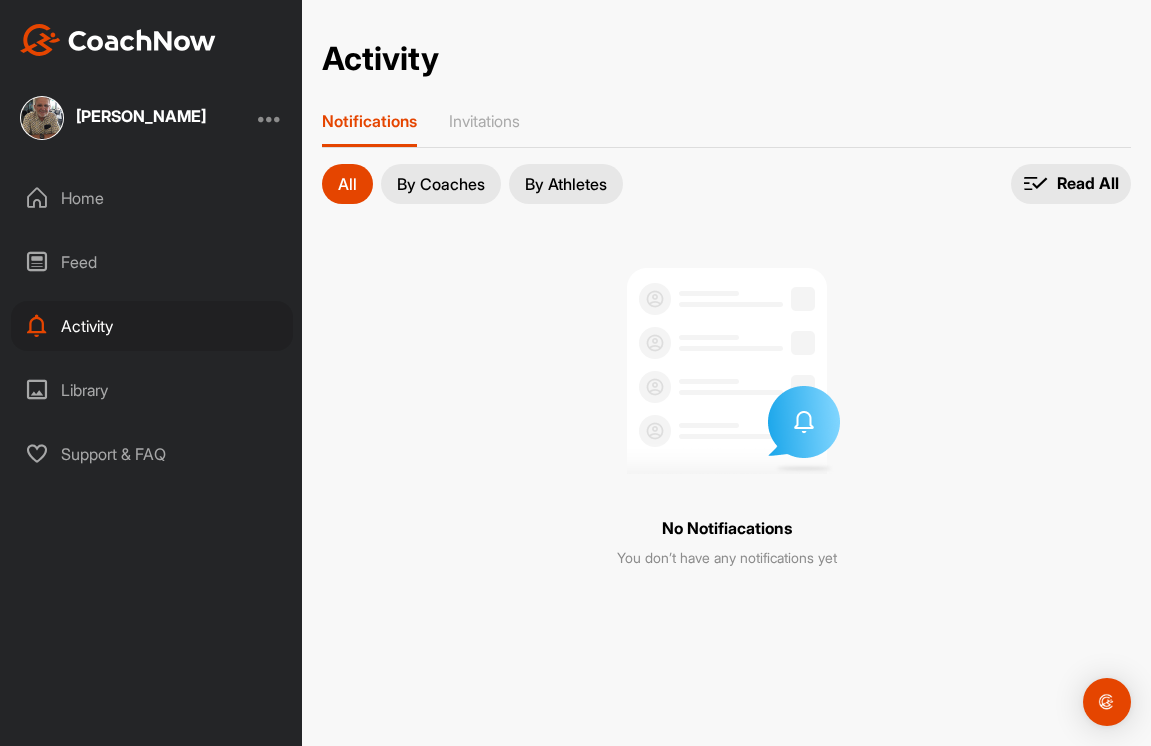 click on "By Coaches" at bounding box center [441, 184] 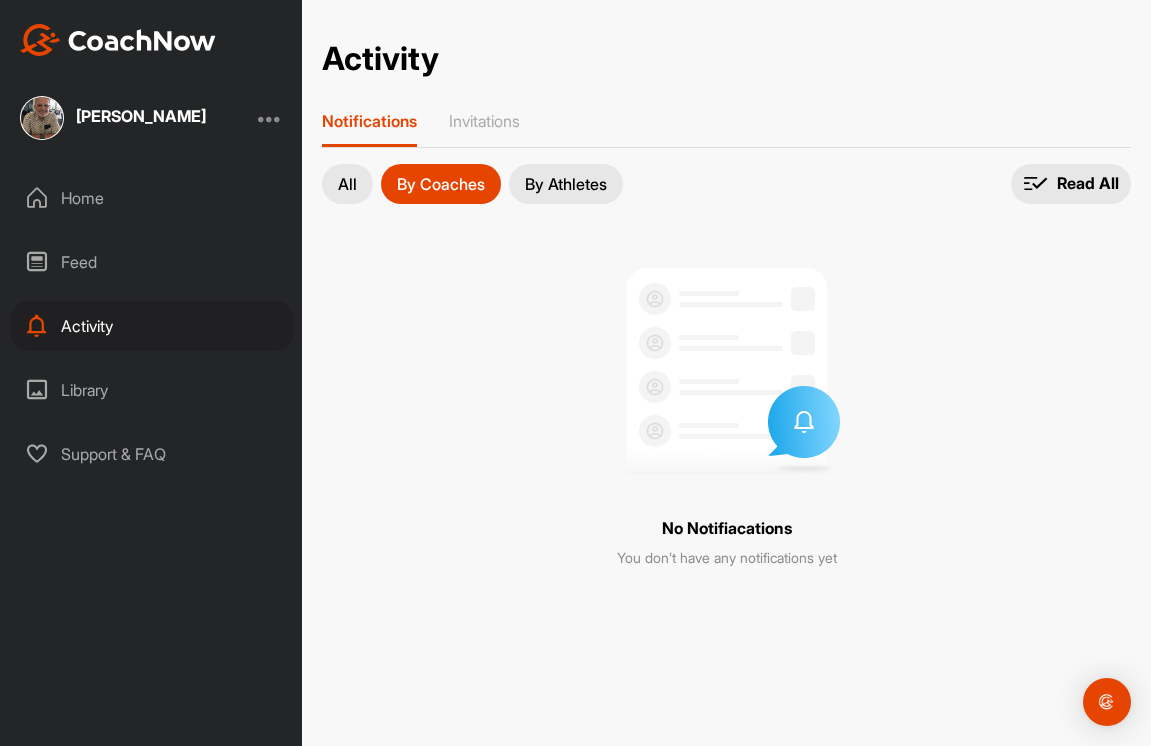 click on "By Athletes" at bounding box center [566, 184] 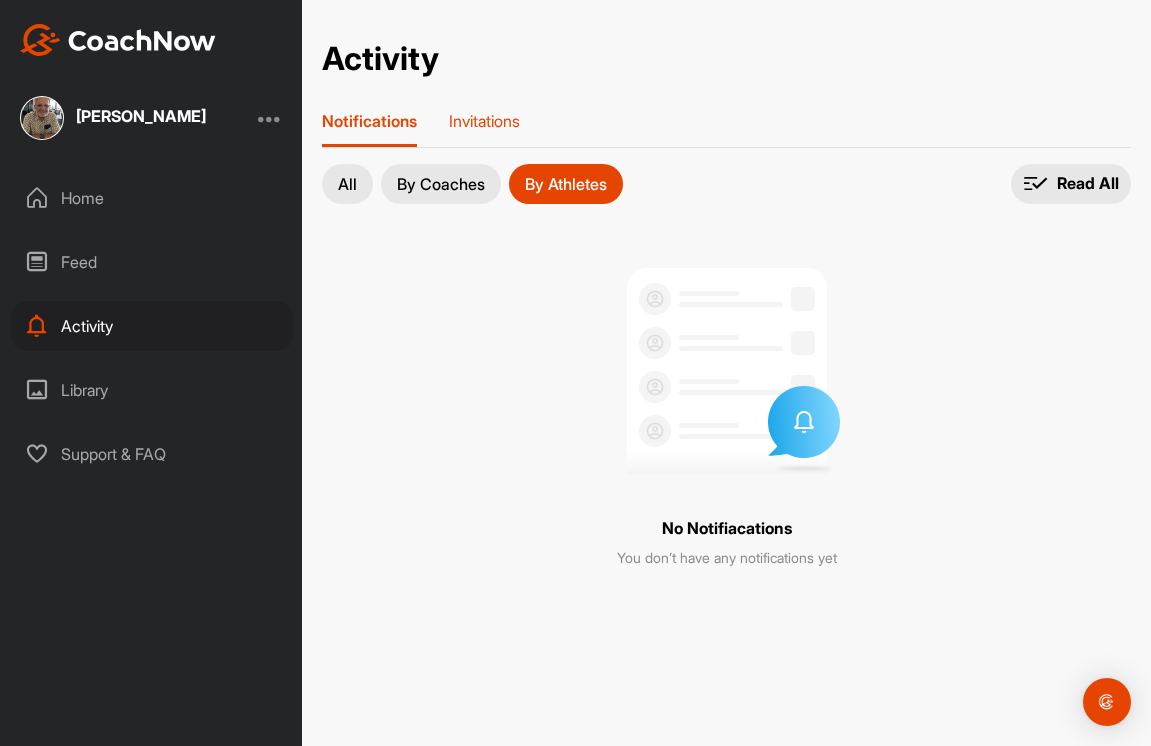 click on "Invitations" at bounding box center (484, 121) 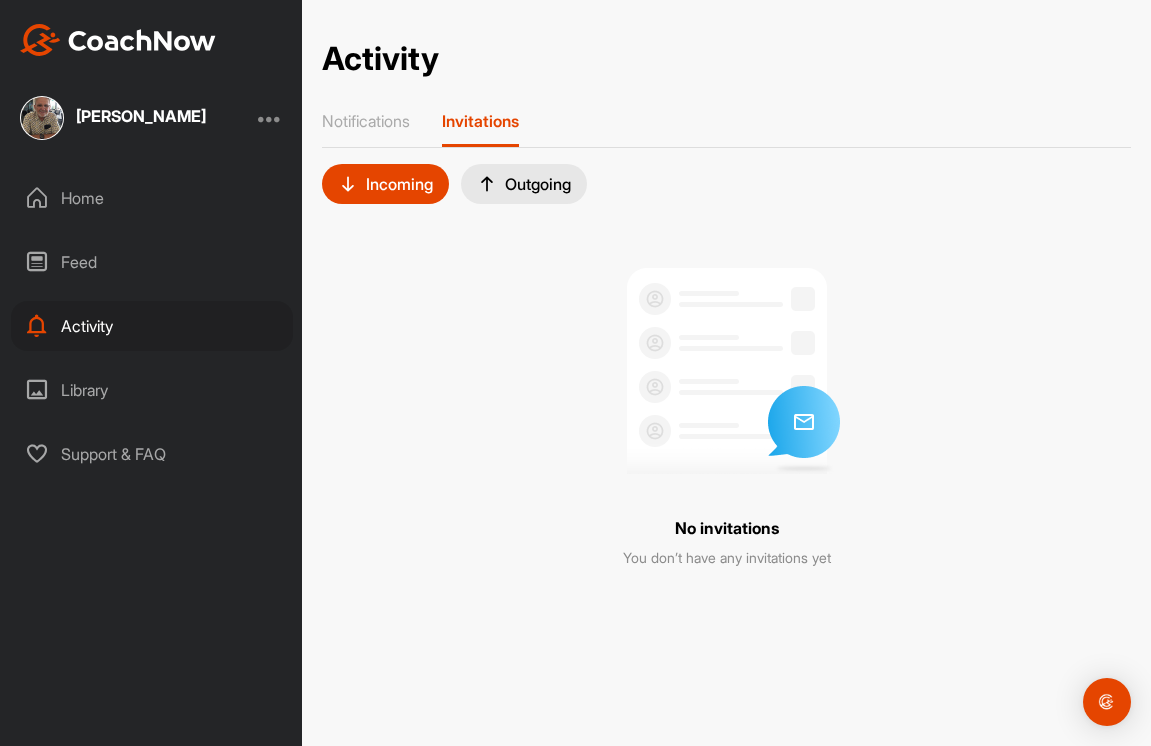 click on "Library" at bounding box center (152, 390) 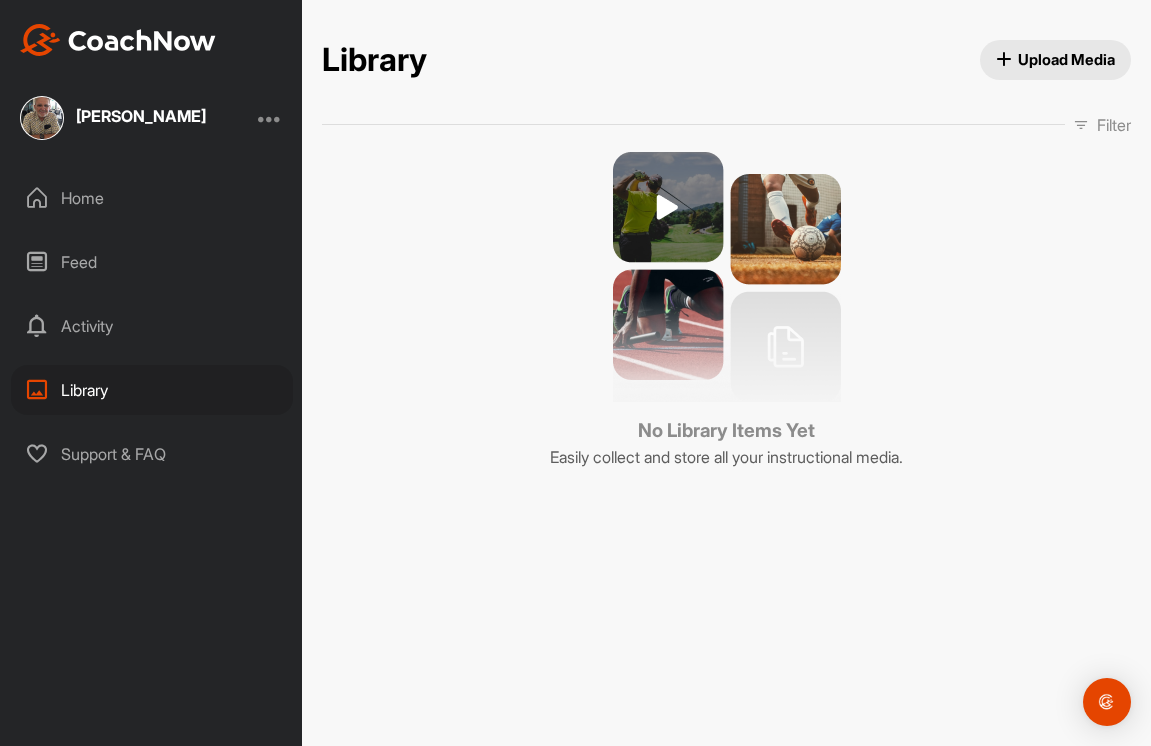 click on "Support & FAQ" at bounding box center (152, 454) 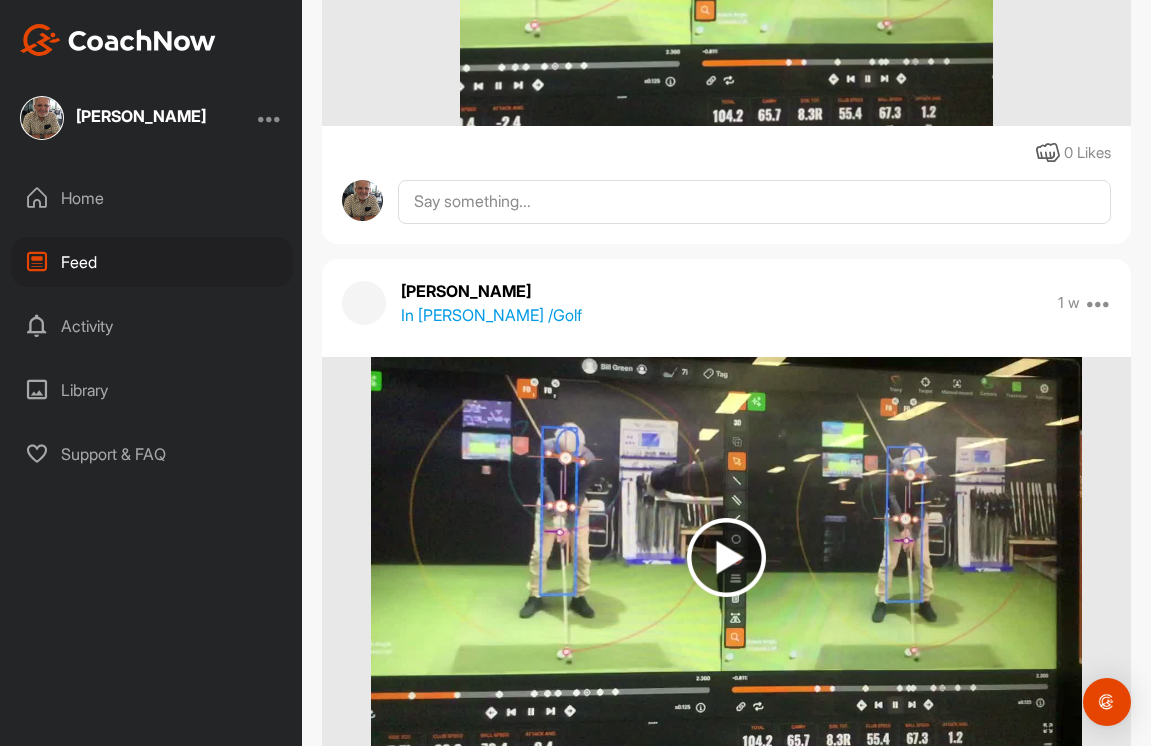 scroll, scrollTop: 811, scrollLeft: 0, axis: vertical 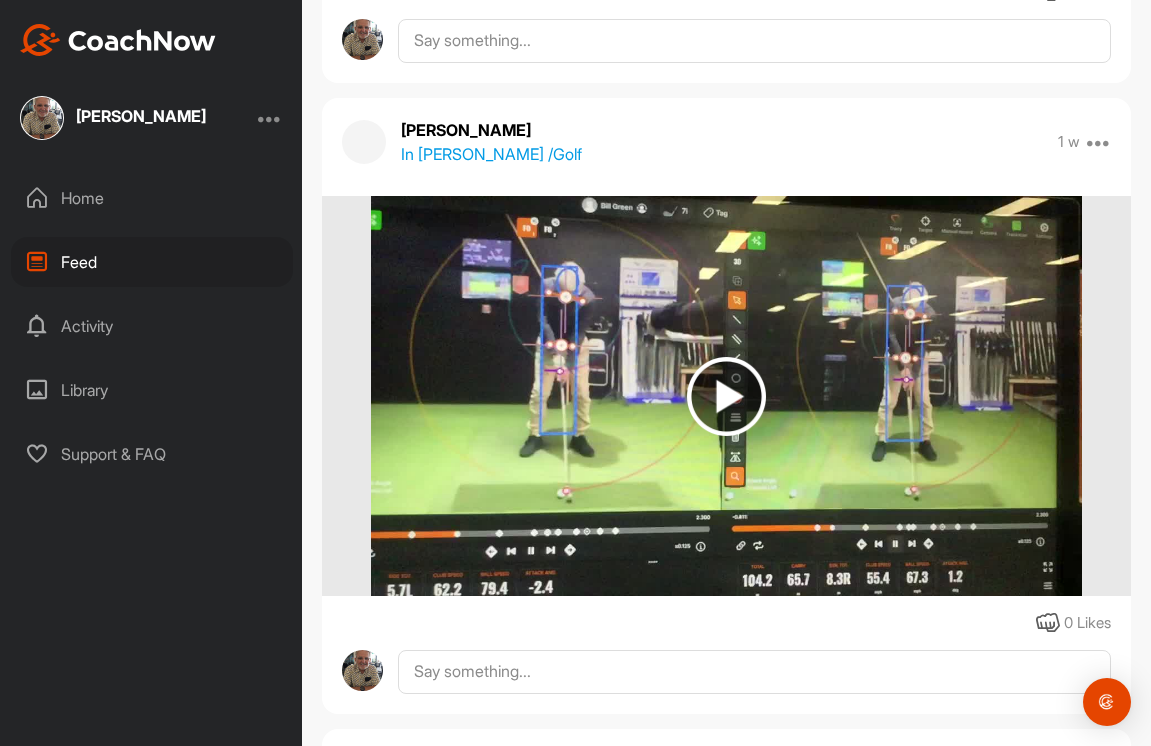 click at bounding box center [726, 396] 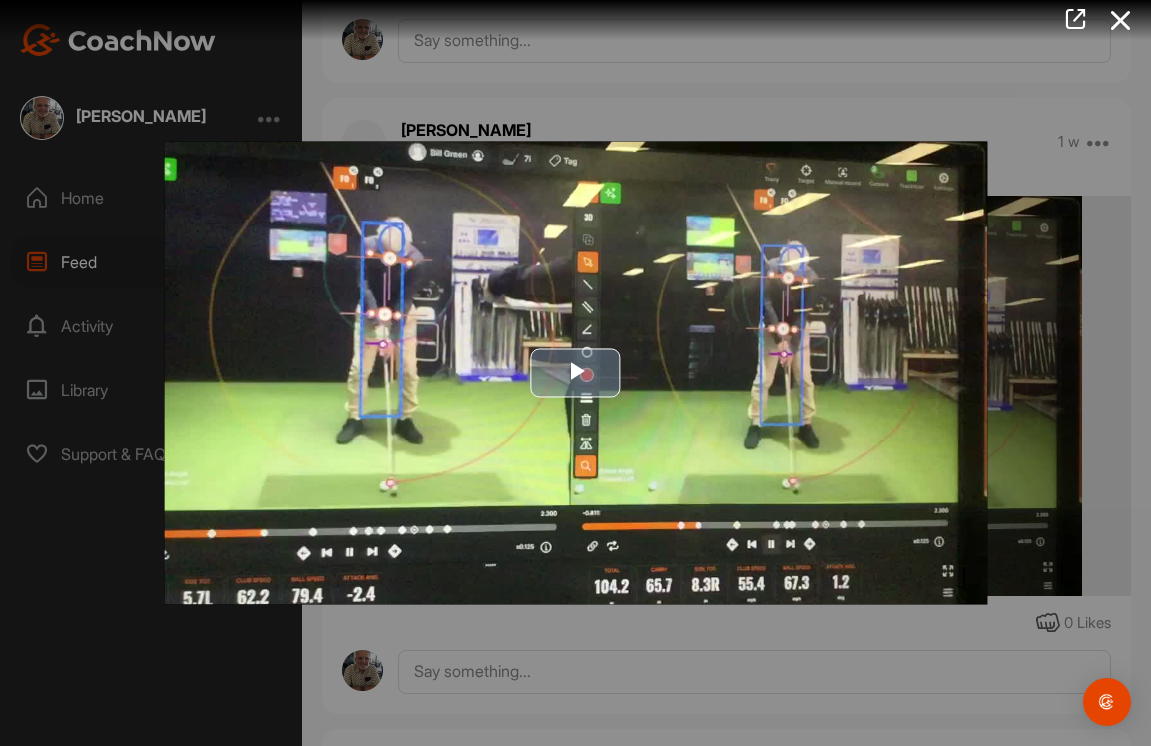 click at bounding box center [576, 373] 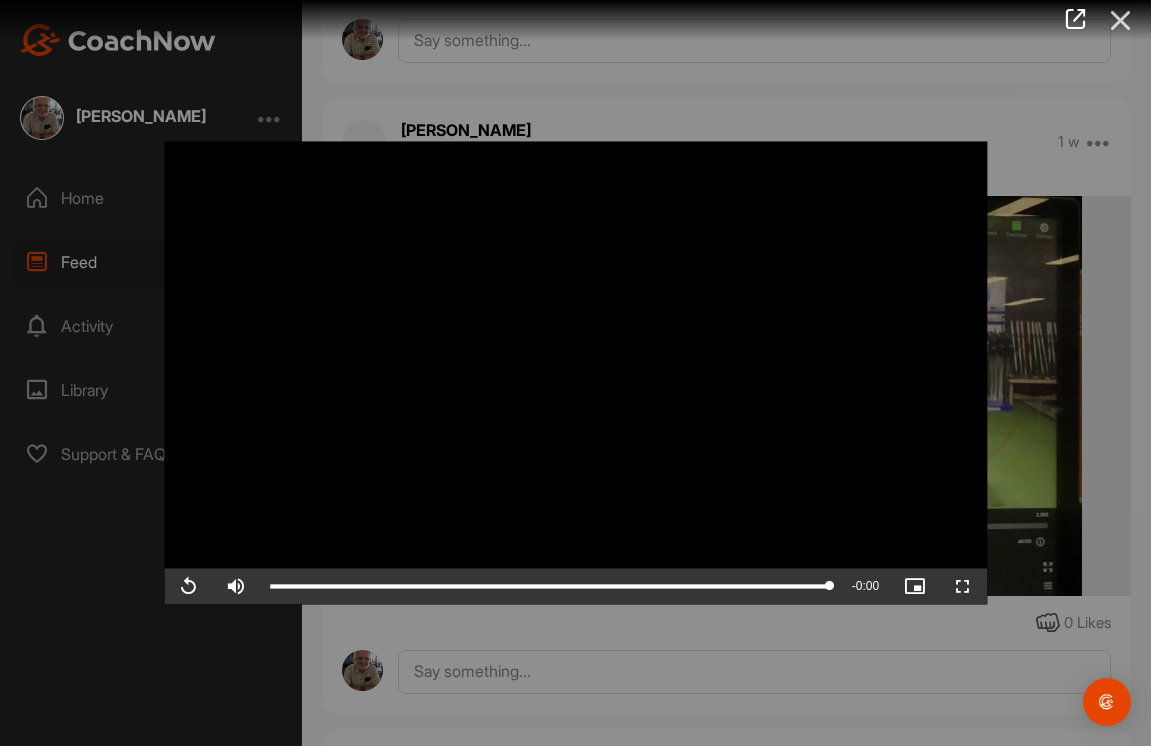 click at bounding box center [1121, 20] 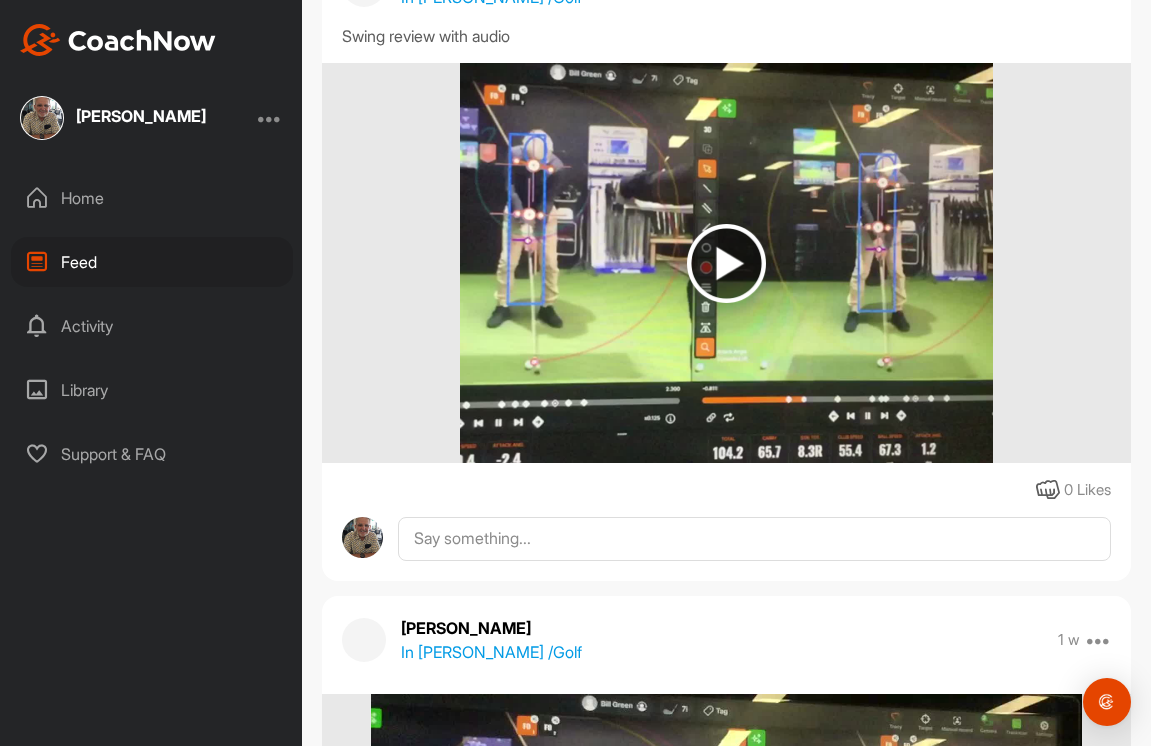 scroll, scrollTop: 309, scrollLeft: 0, axis: vertical 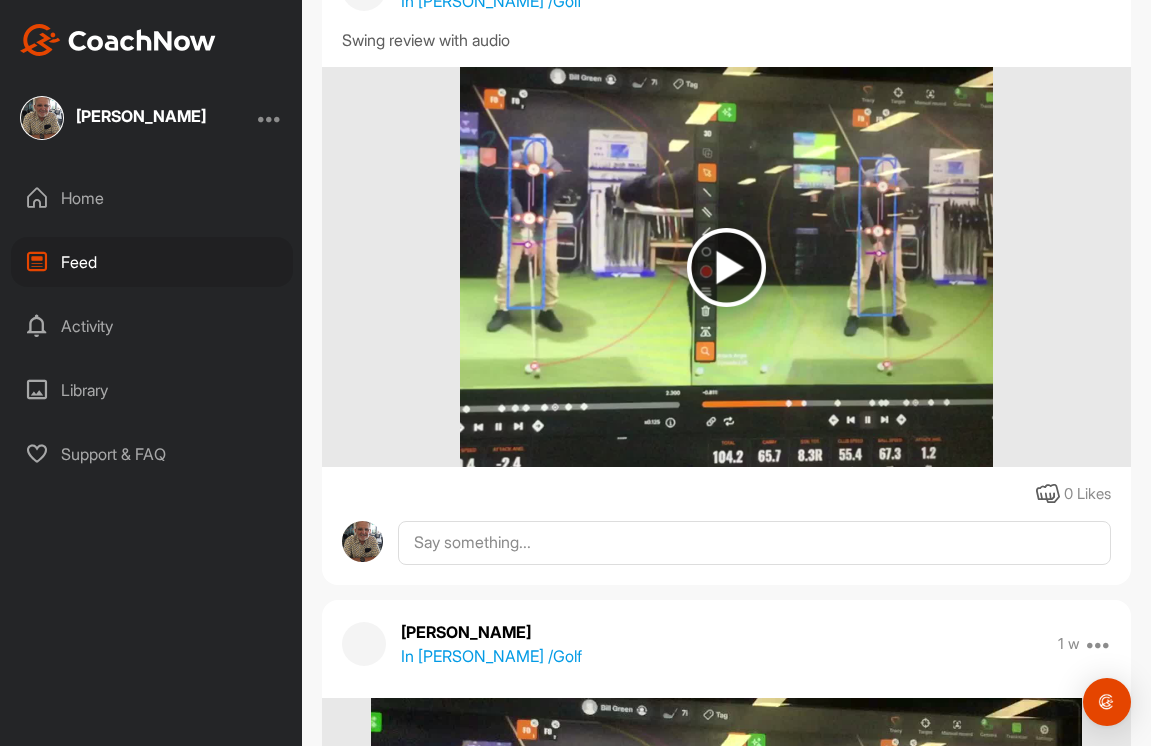 click at bounding box center [726, 267] 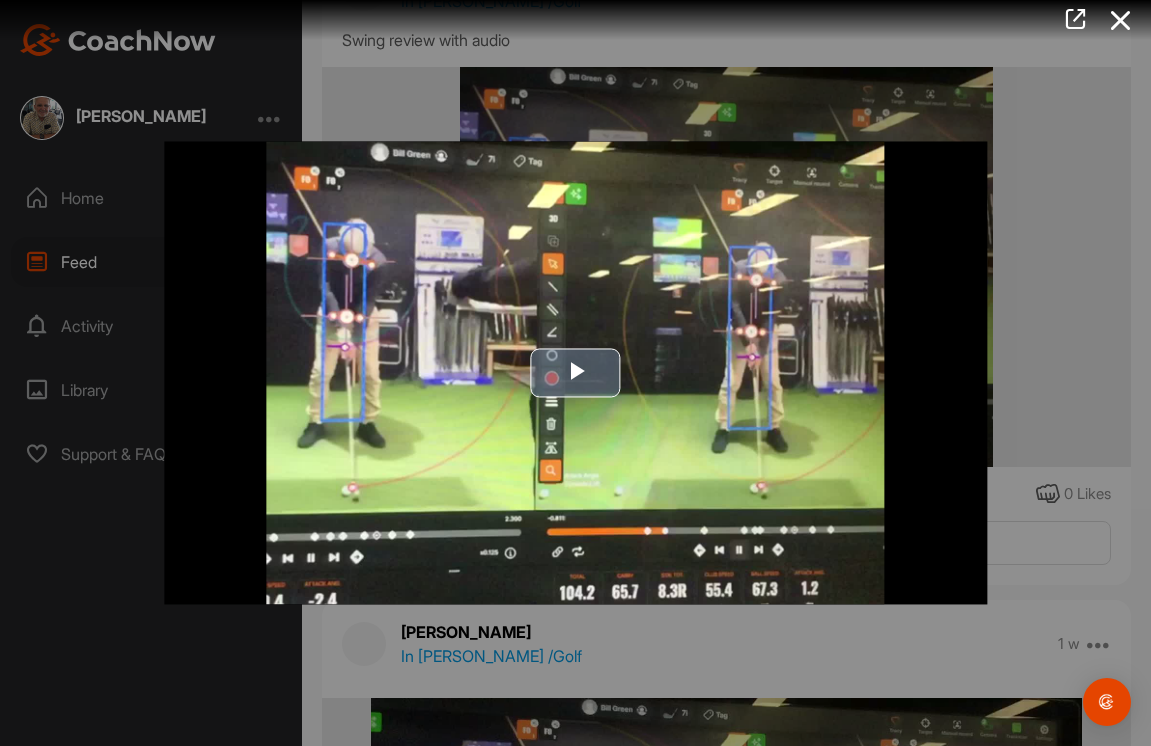 click at bounding box center (576, 373) 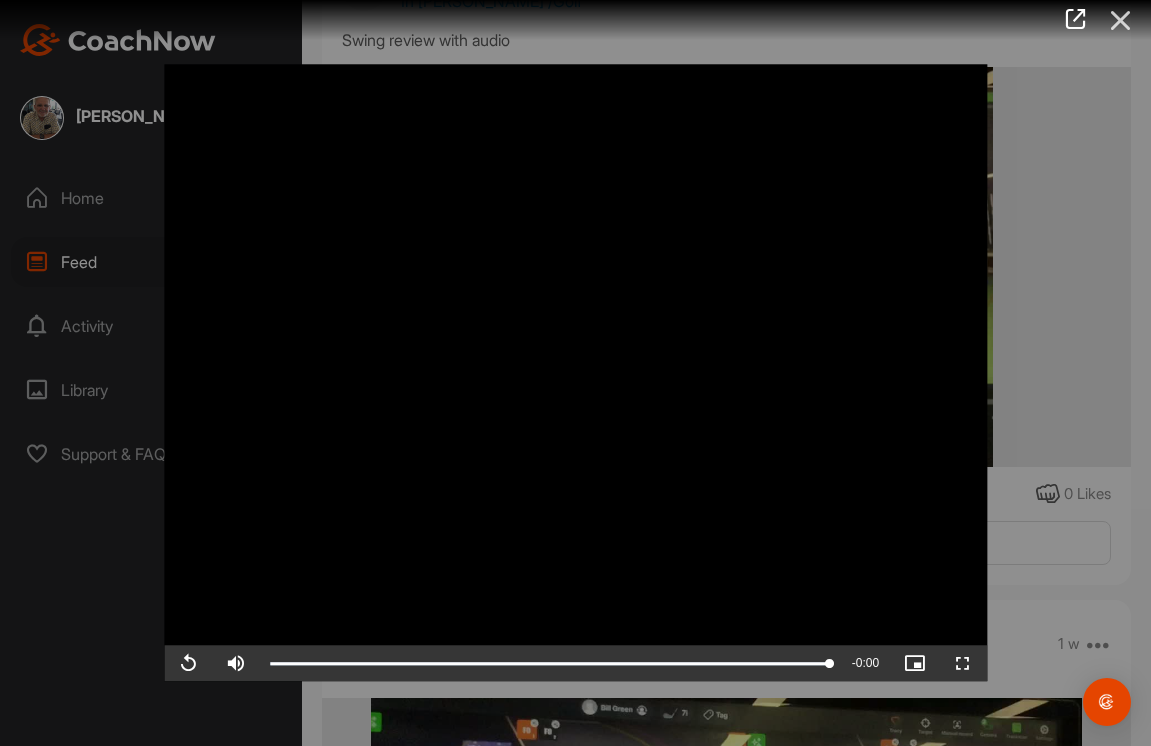 click at bounding box center [1121, 20] 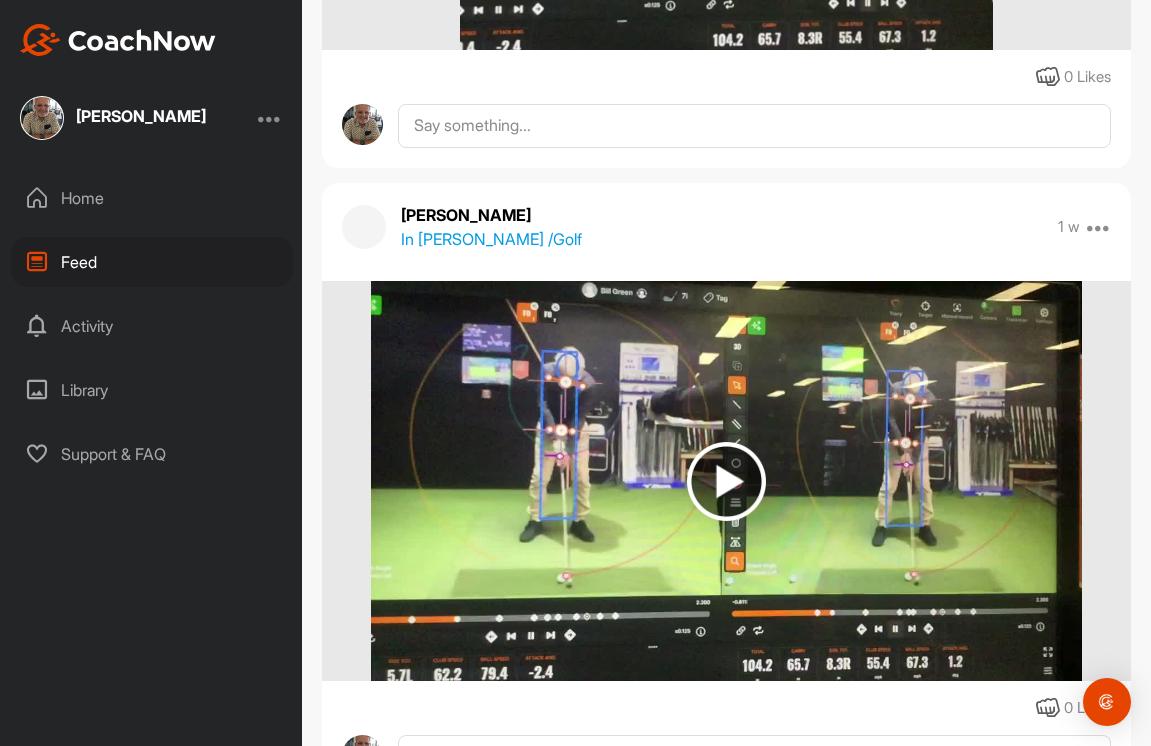 scroll, scrollTop: 827, scrollLeft: 0, axis: vertical 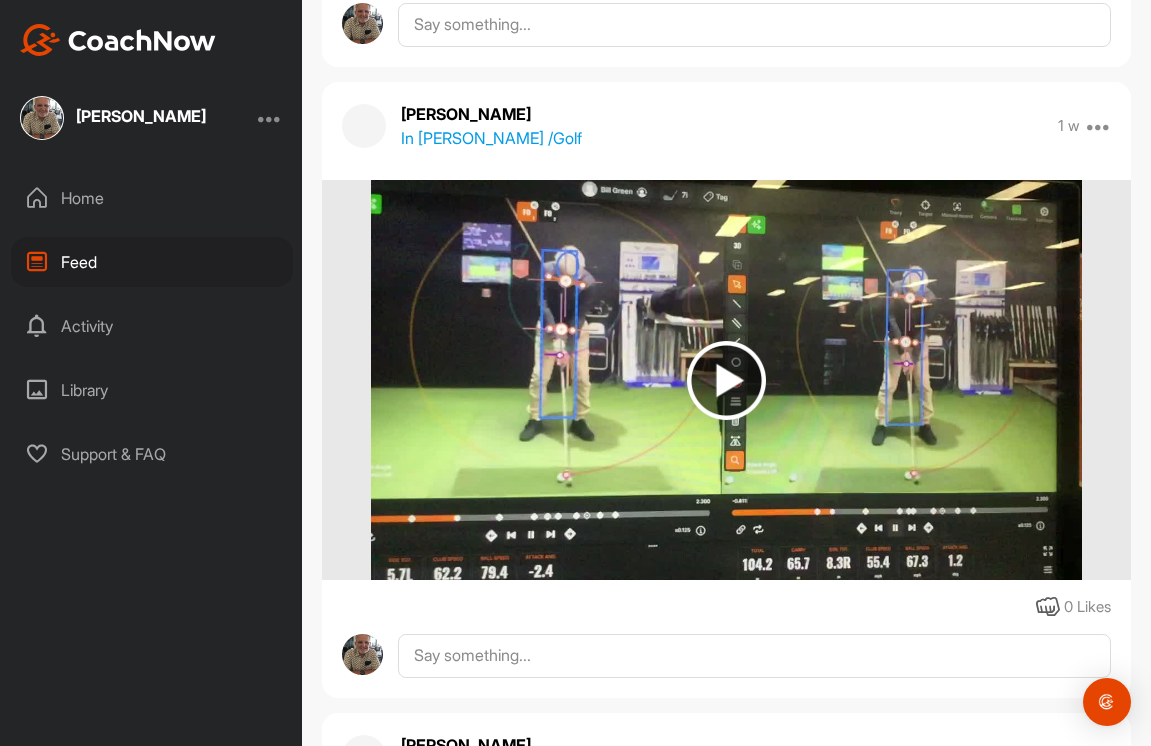 click at bounding box center (726, 380) 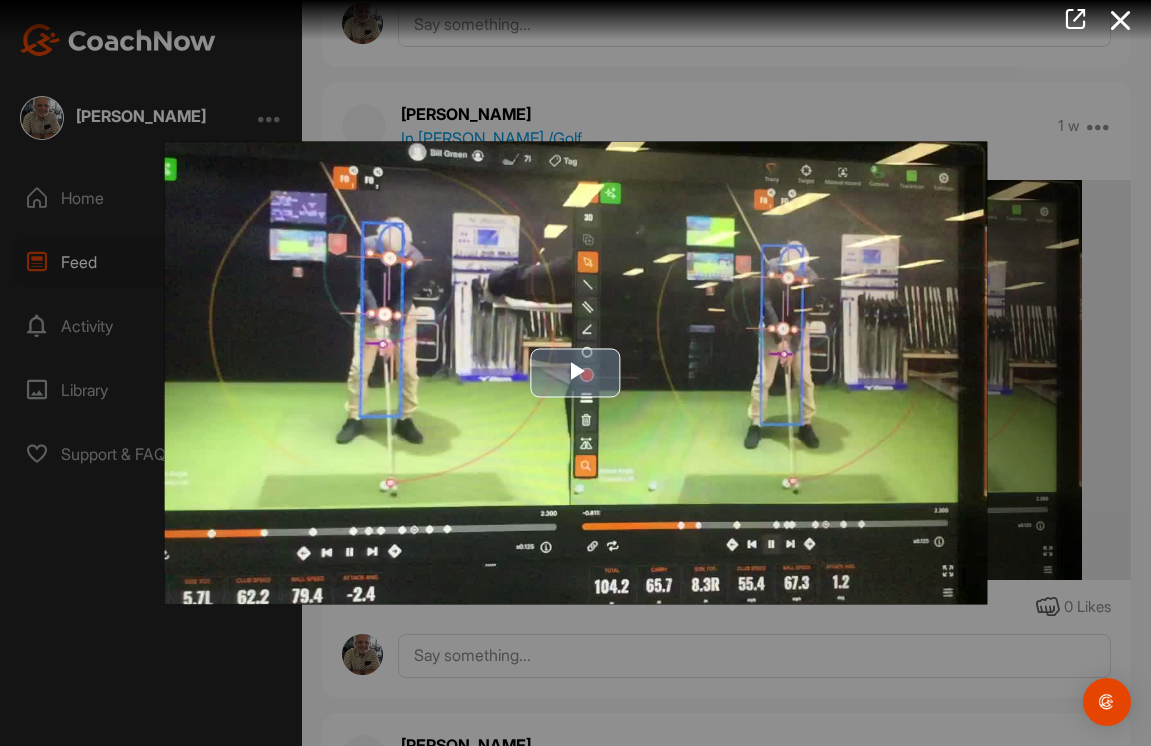 click at bounding box center [576, 373] 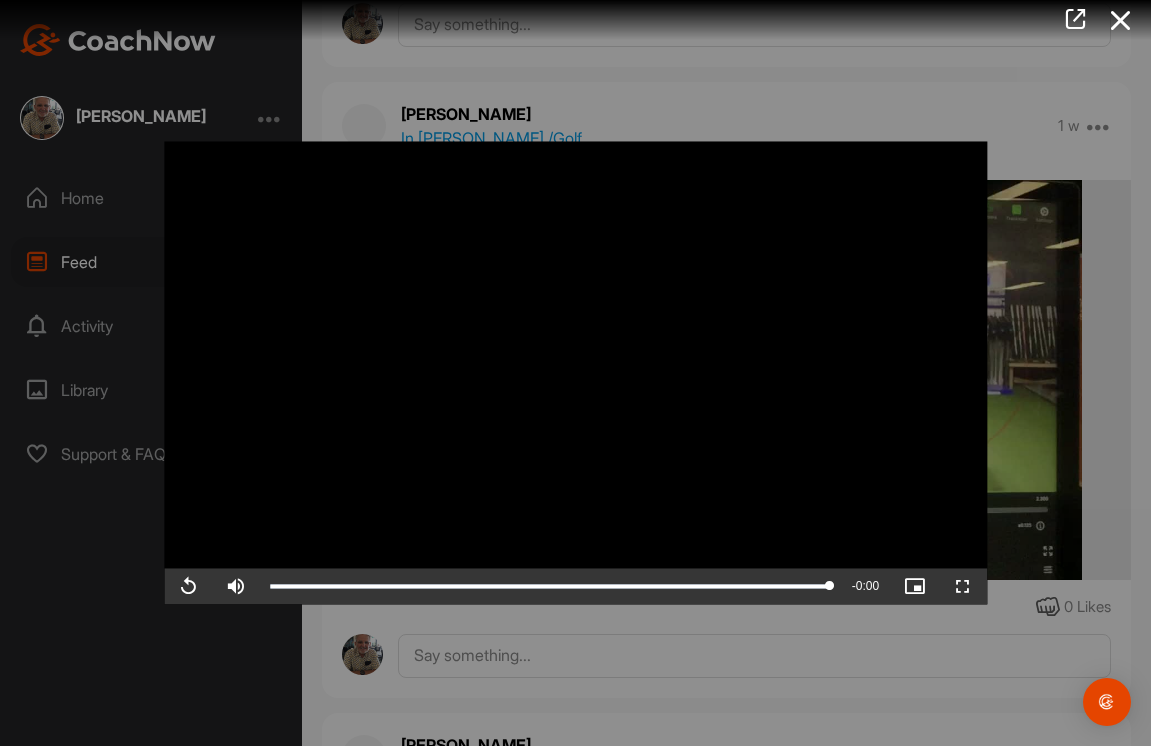 click at bounding box center (575, 372) 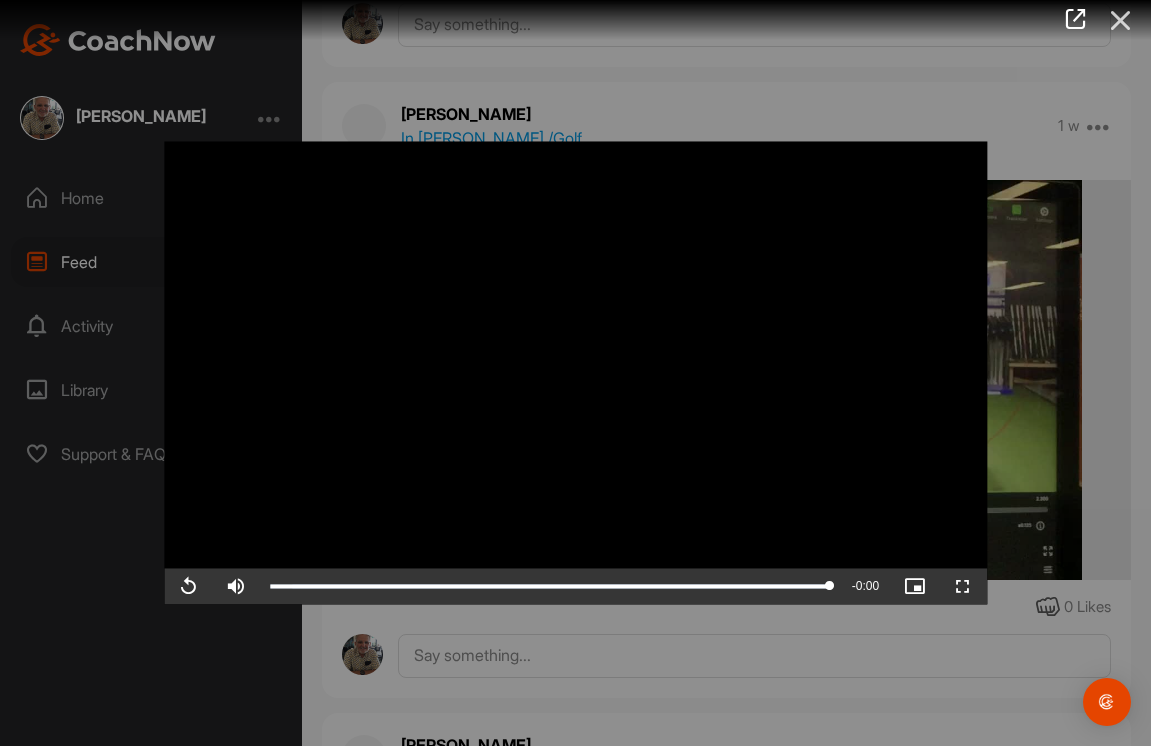 click at bounding box center [1121, 20] 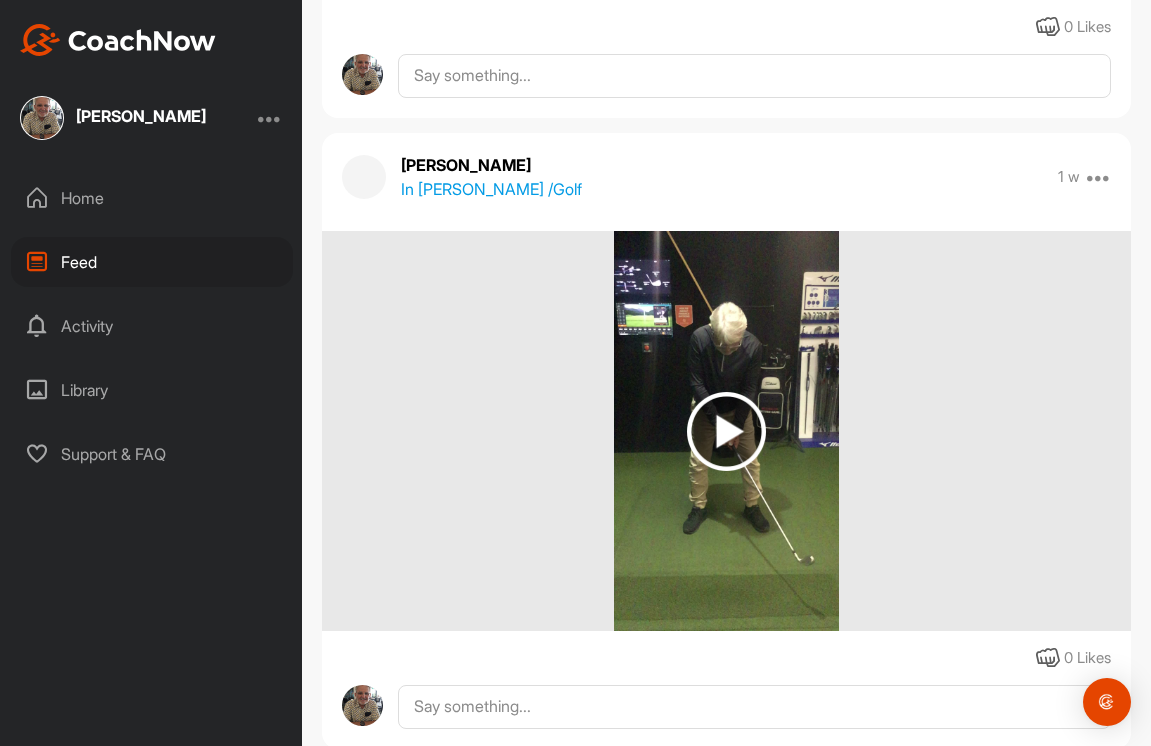 scroll, scrollTop: 1471, scrollLeft: 0, axis: vertical 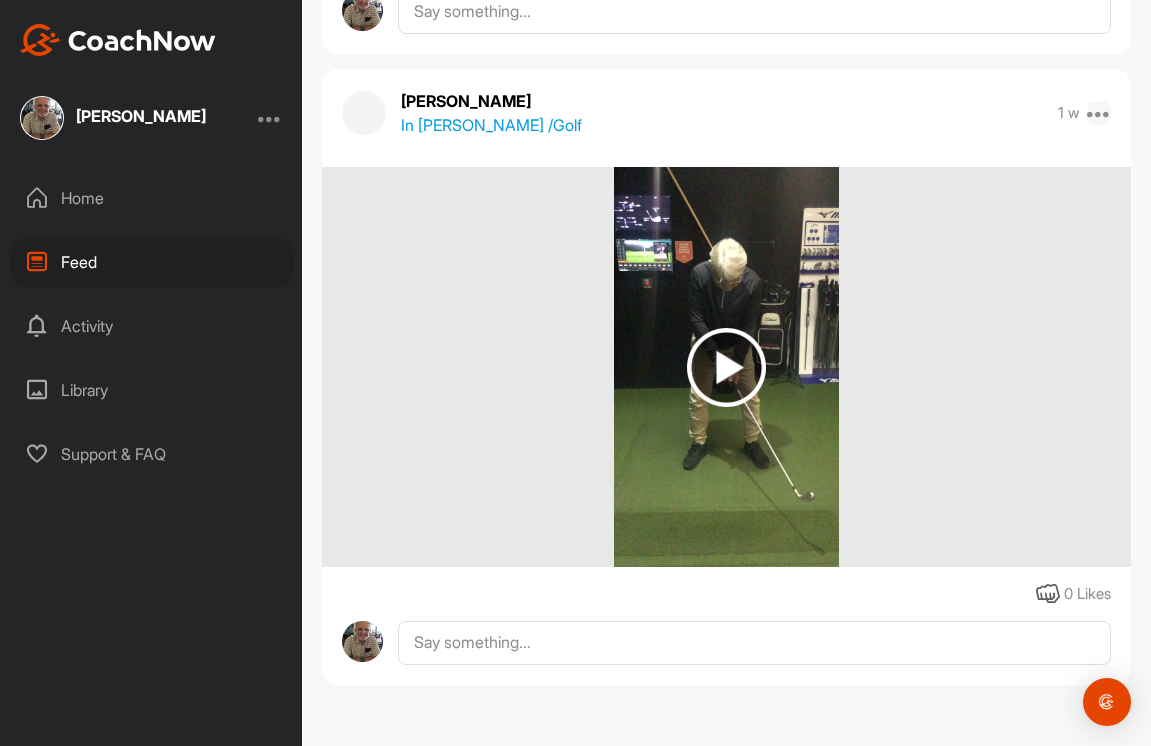 click at bounding box center (1099, 113) 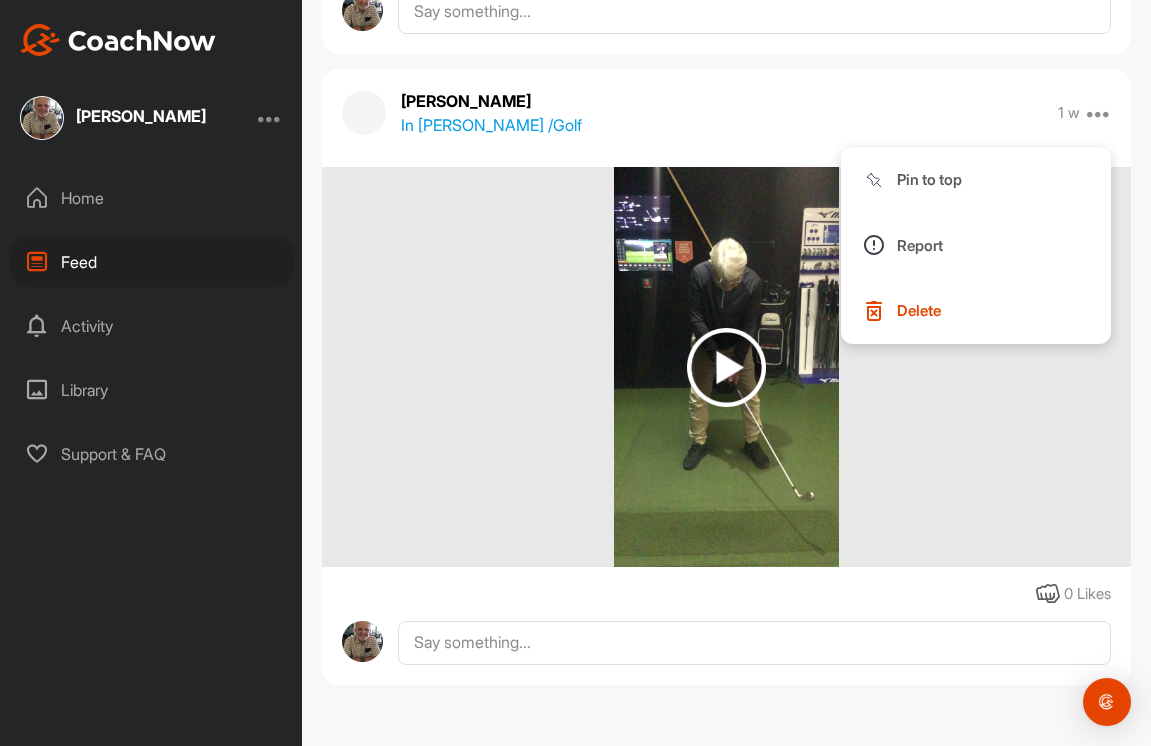 click on "Shayn Barnham   In Bill Green   /  Golf 1 w Pin to top Report Delete" at bounding box center (726, 113) 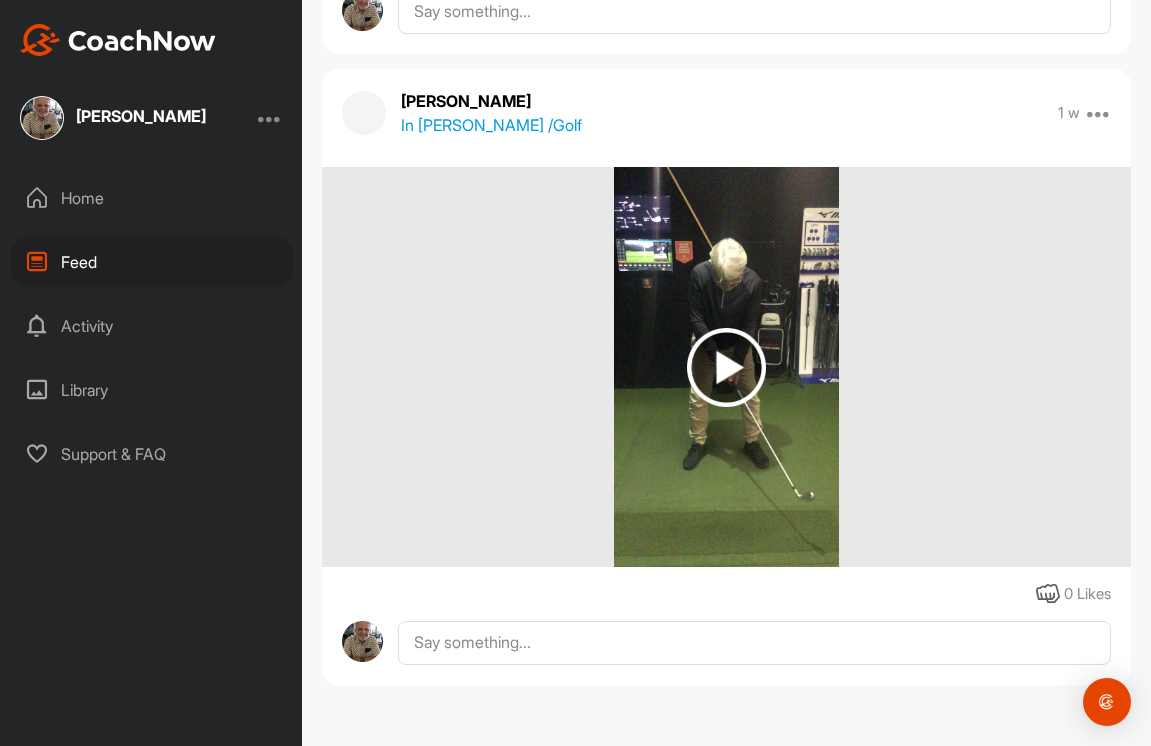 click at bounding box center [726, 367] 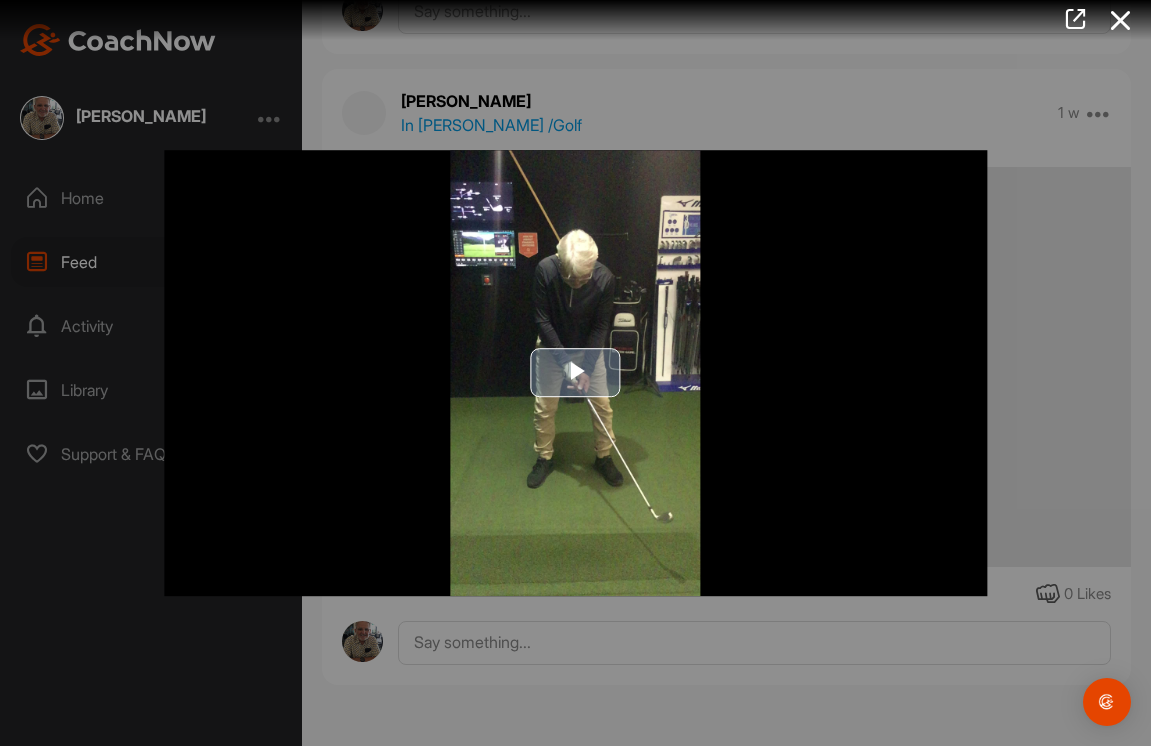 click at bounding box center (576, 373) 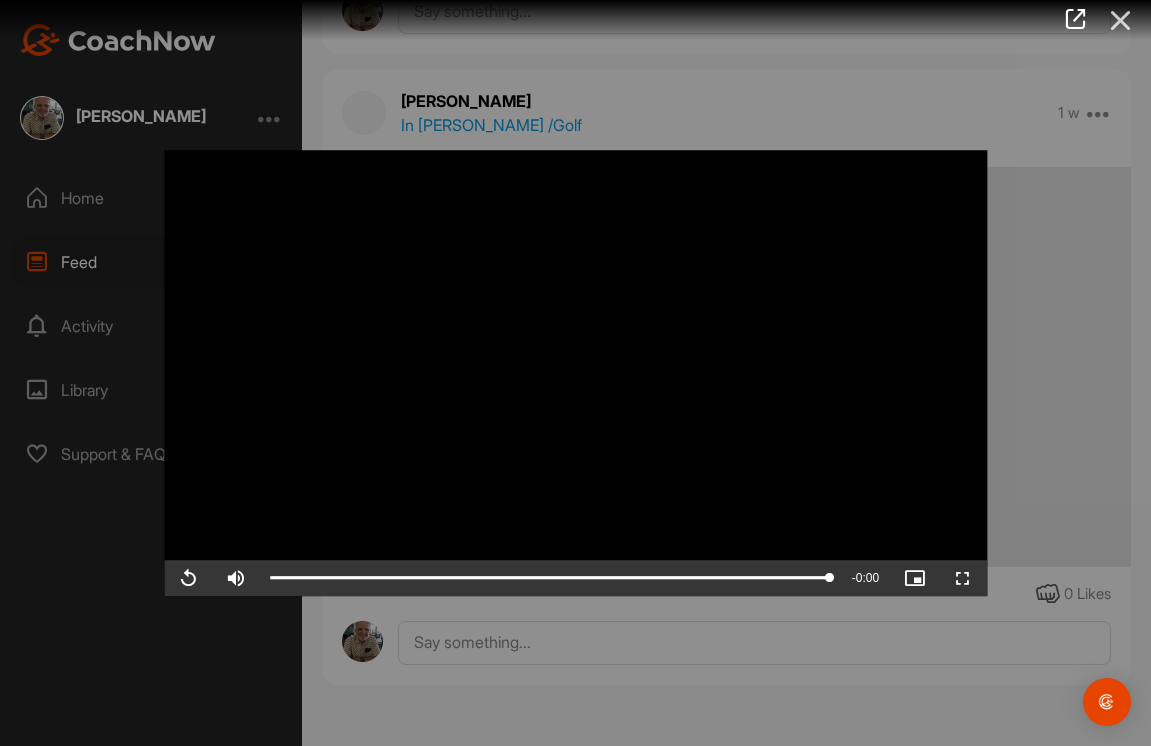 click at bounding box center [1121, 20] 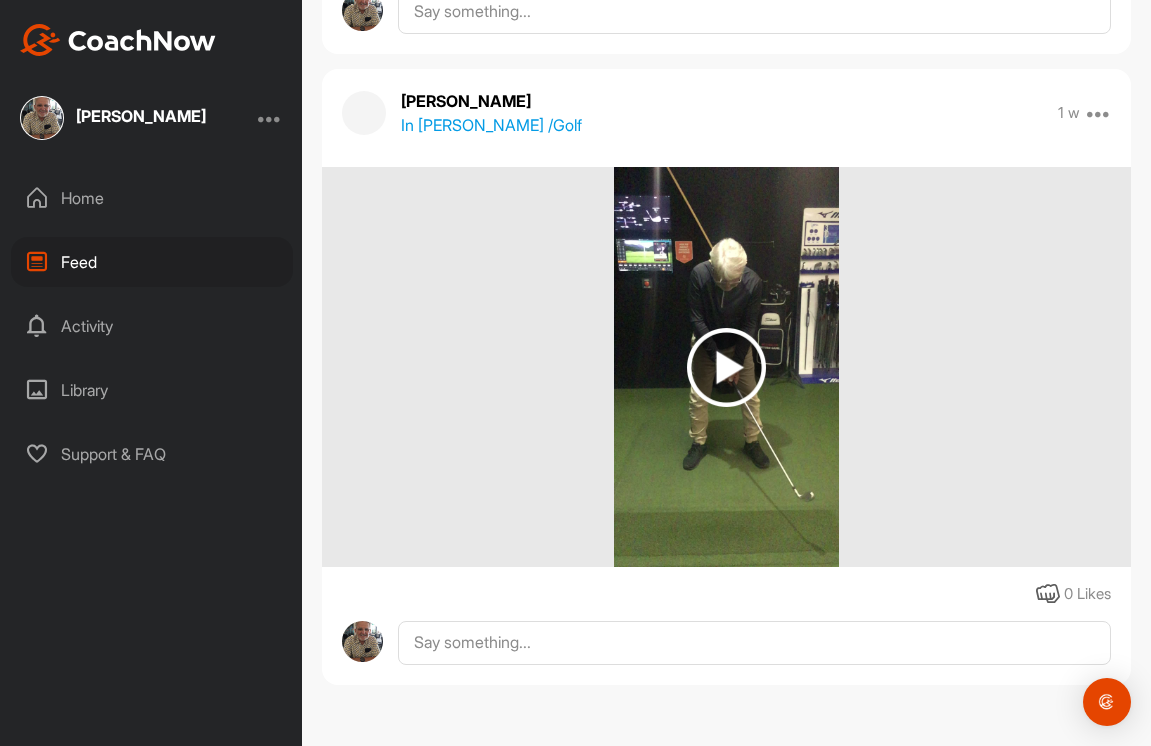 click at bounding box center [270, 118] 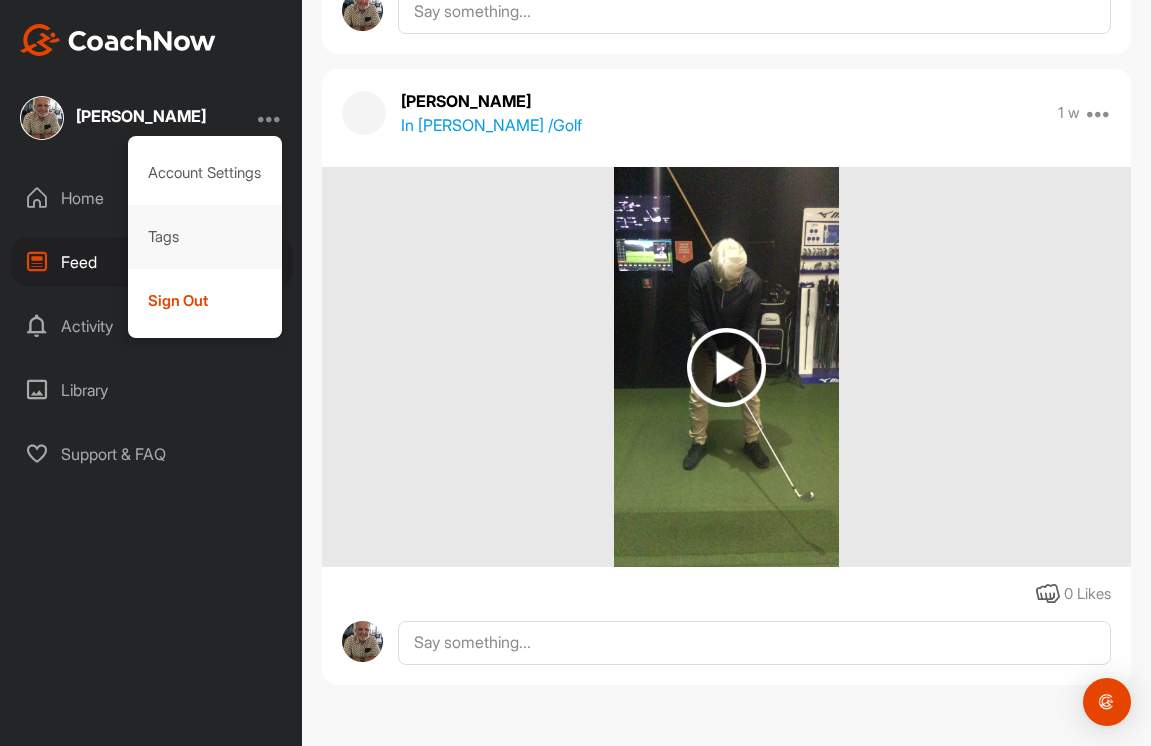 click on "Tags" at bounding box center (205, 237) 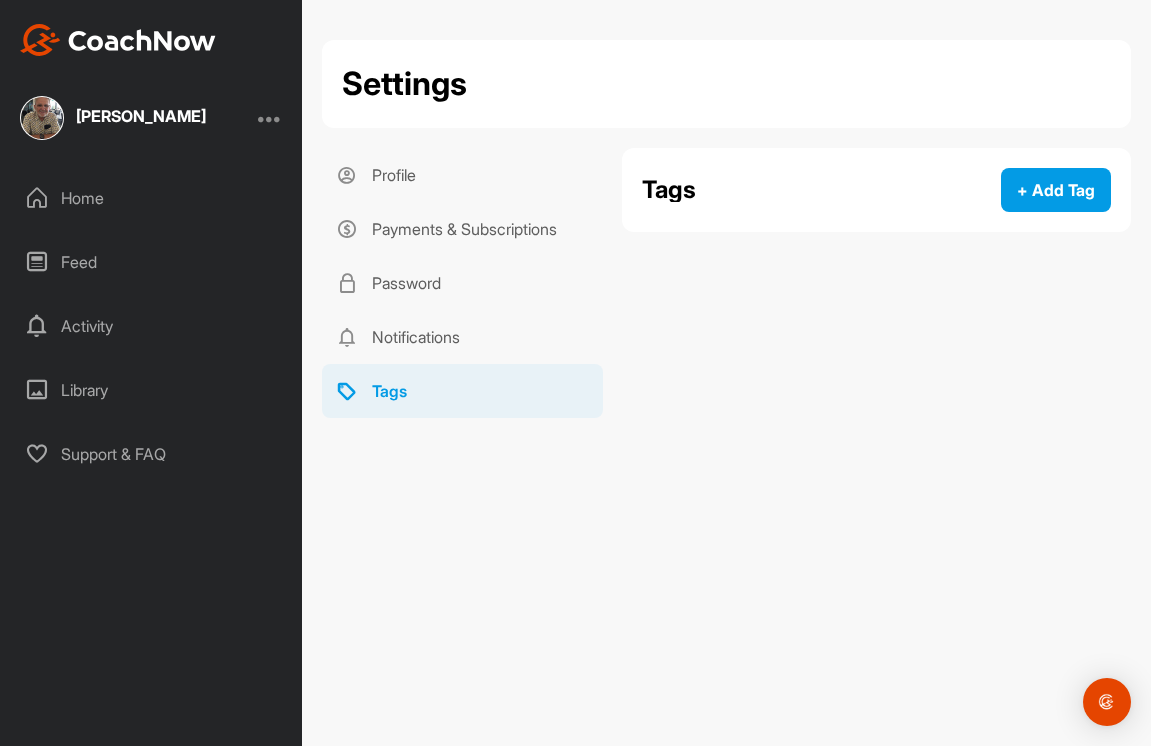 click on "Home" at bounding box center [152, 198] 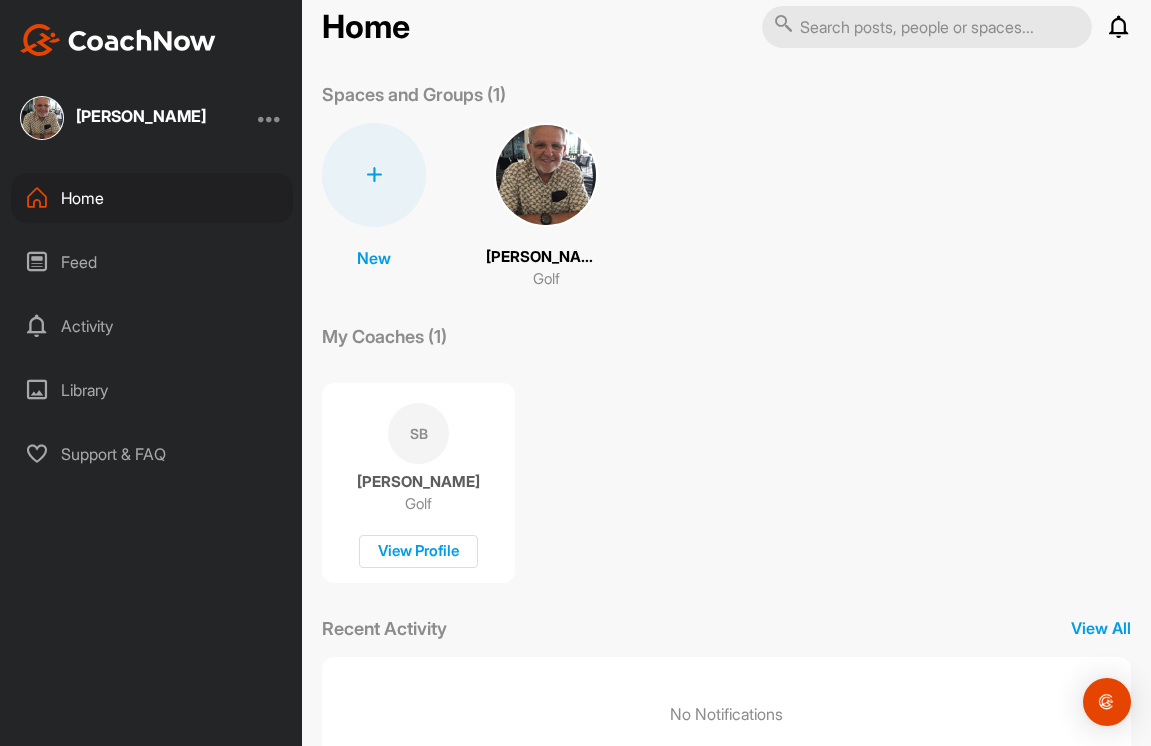scroll, scrollTop: 105, scrollLeft: 0, axis: vertical 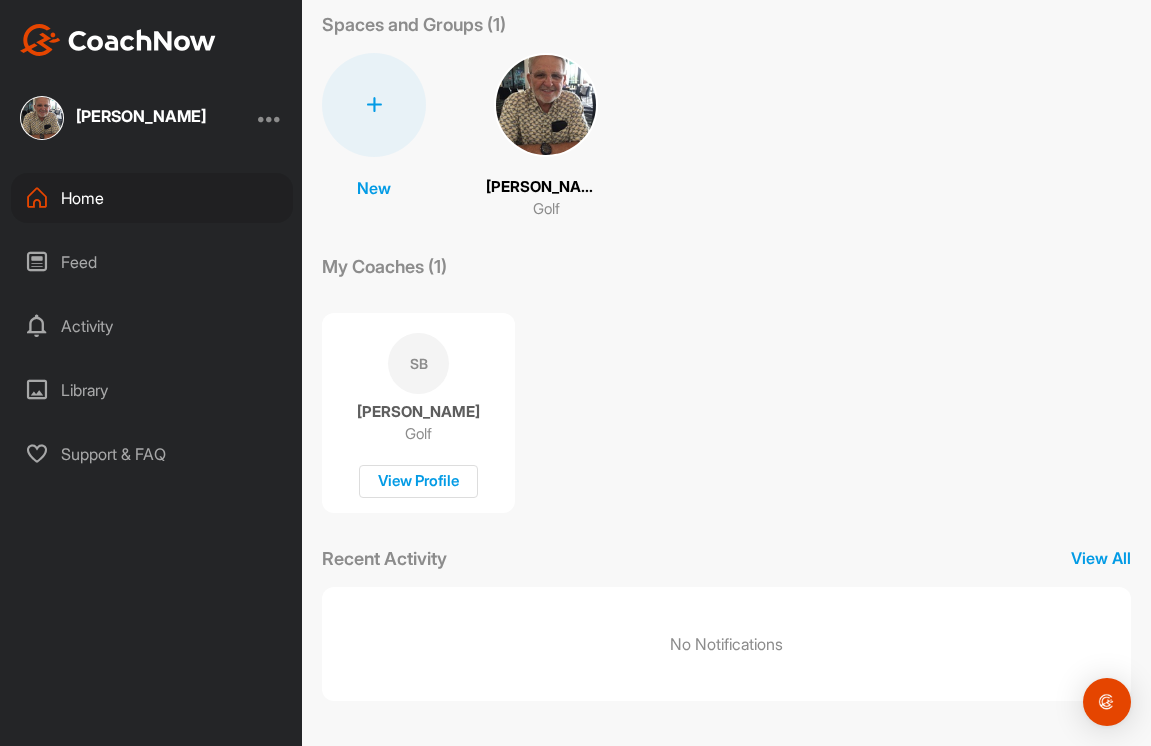 click on "Shayn Barnham" at bounding box center [418, 412] 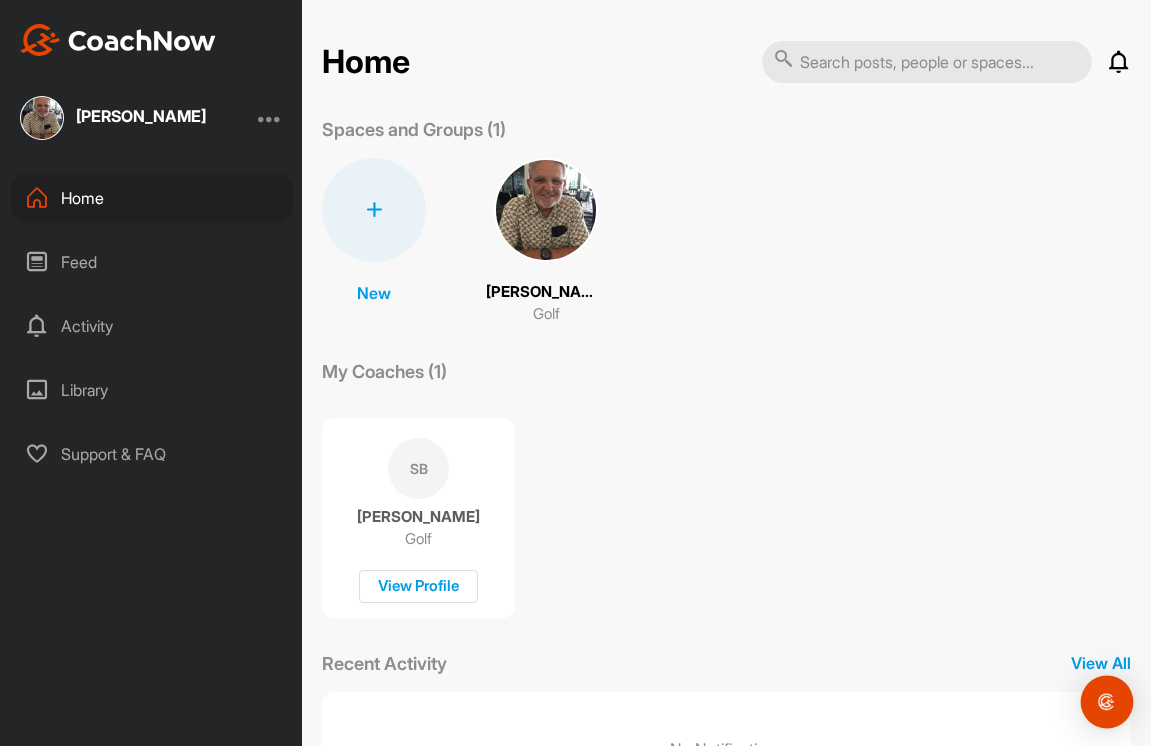 click at bounding box center [1107, 702] 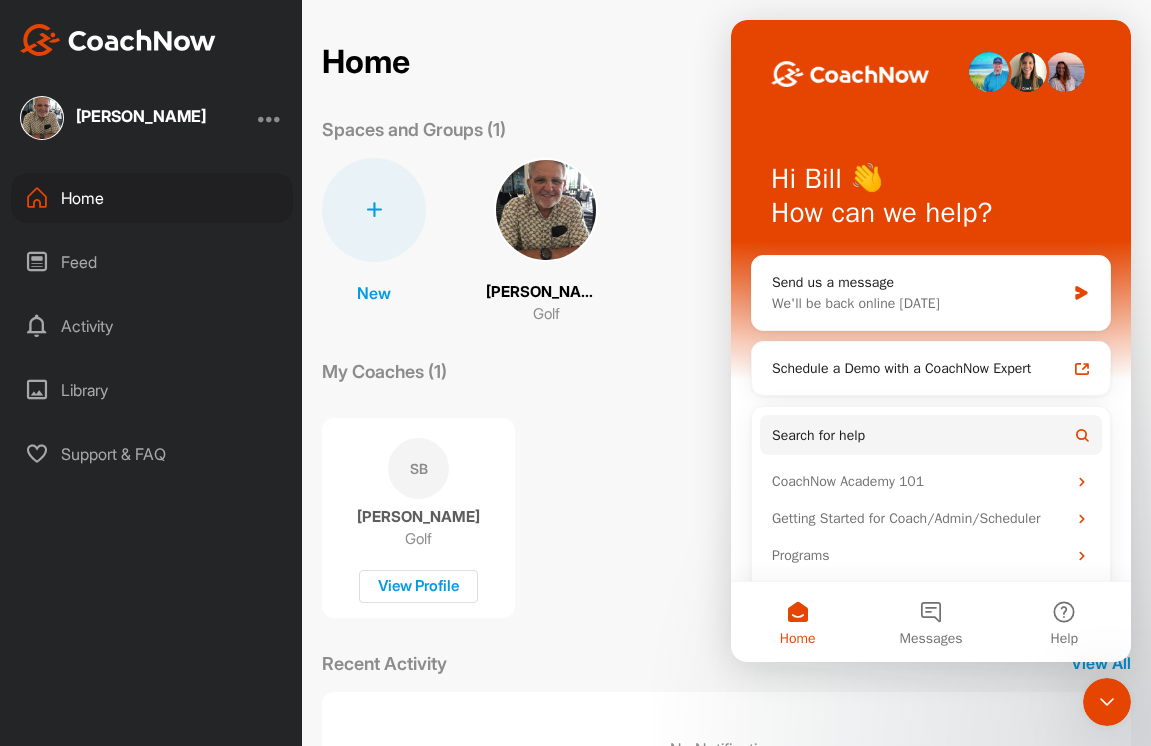 scroll, scrollTop: 0, scrollLeft: 0, axis: both 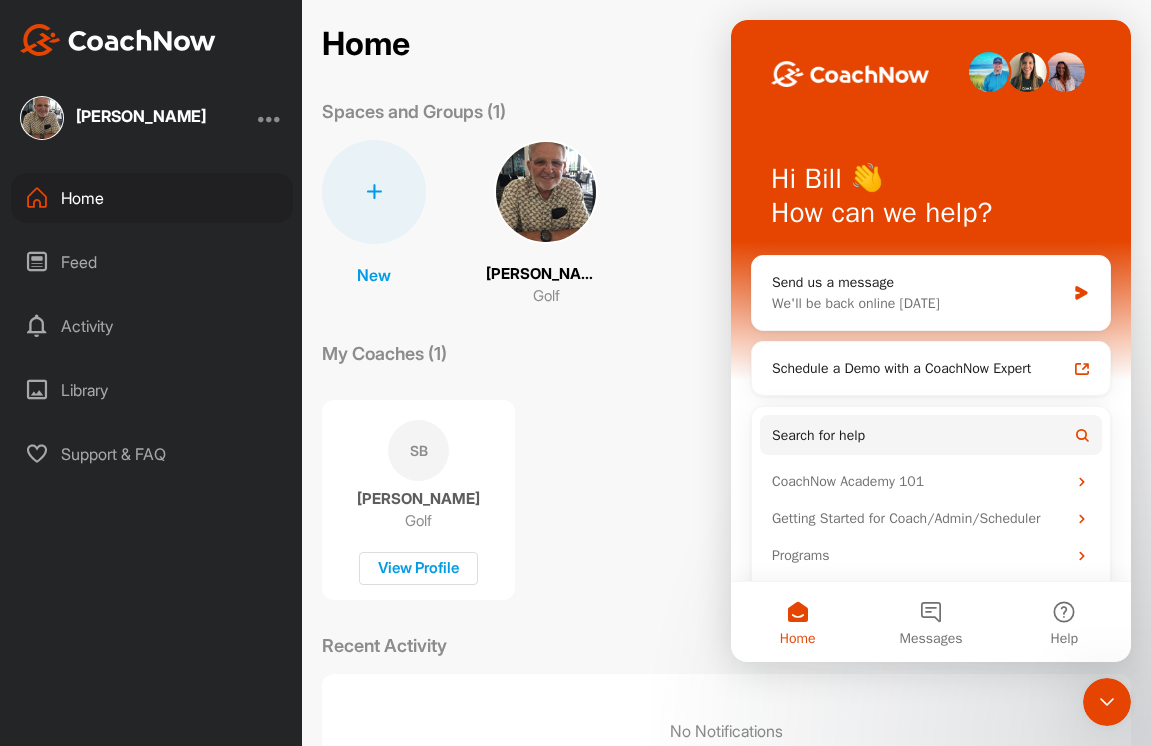 click 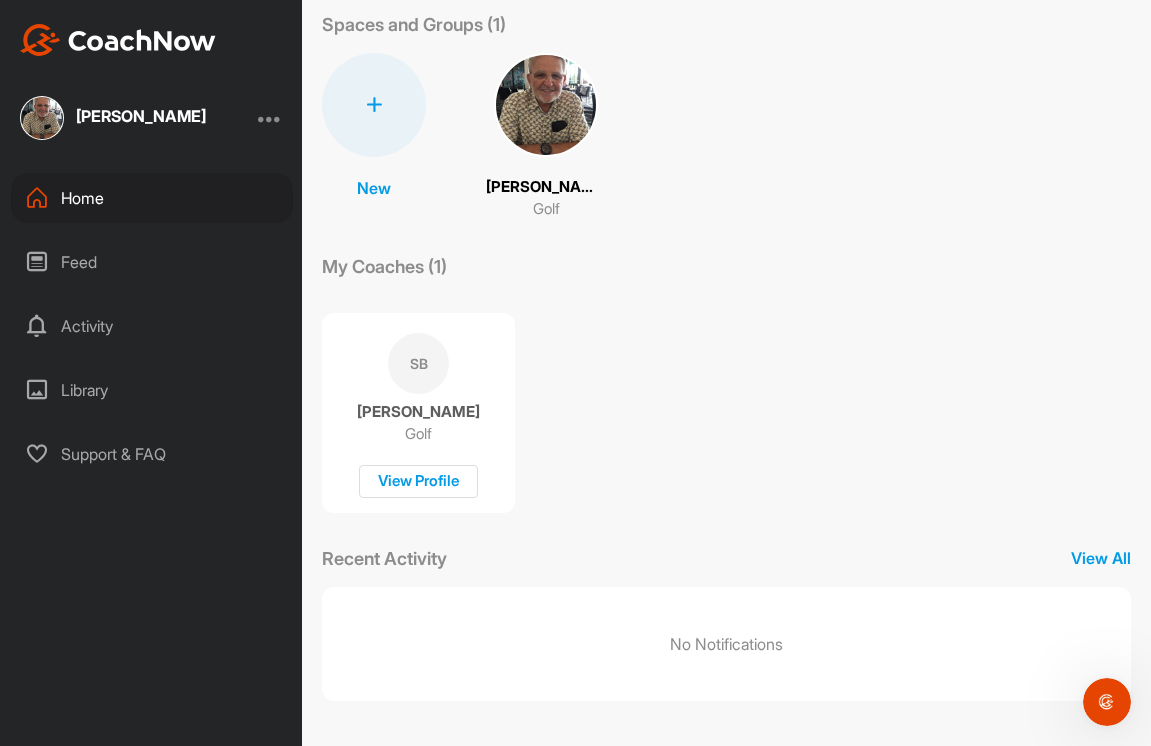 scroll, scrollTop: 0, scrollLeft: 0, axis: both 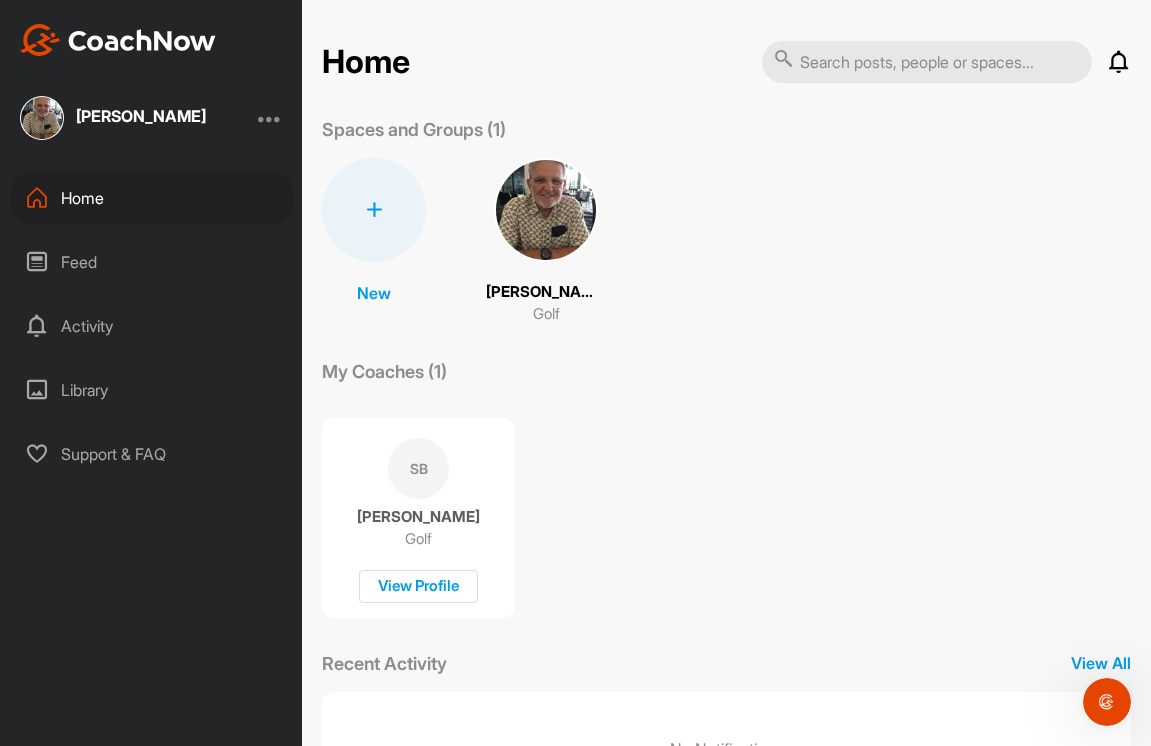 click on "New" at bounding box center [374, 293] 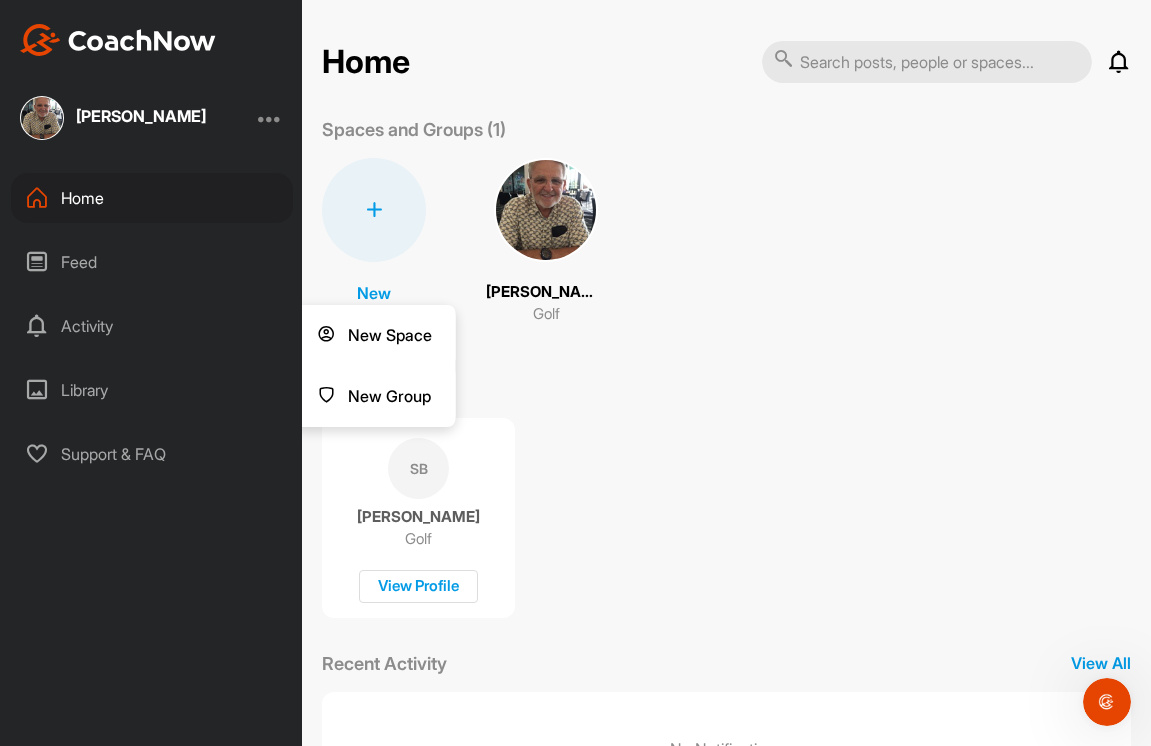 click on "My Coaches (1) SB Shayn Barnham Golf View Profile" at bounding box center (726, 488) 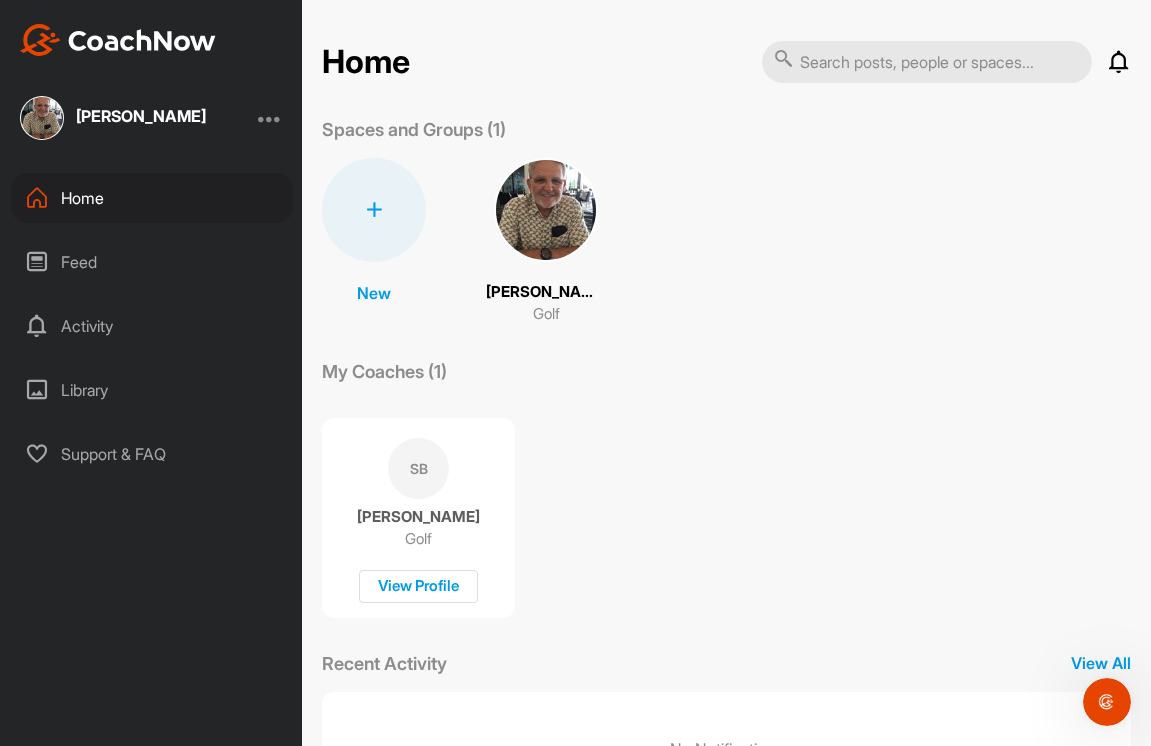 click on "Feed" at bounding box center (152, 262) 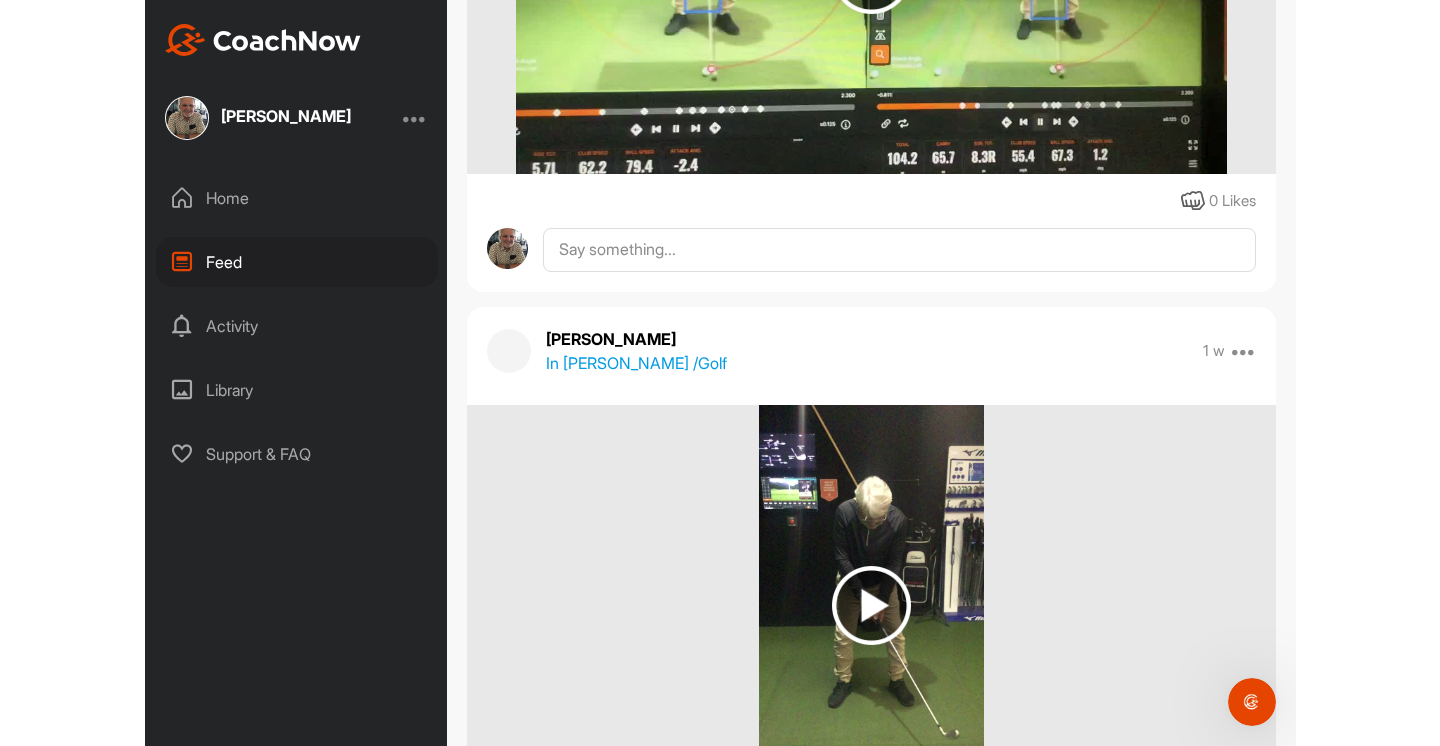 scroll, scrollTop: 1471, scrollLeft: 0, axis: vertical 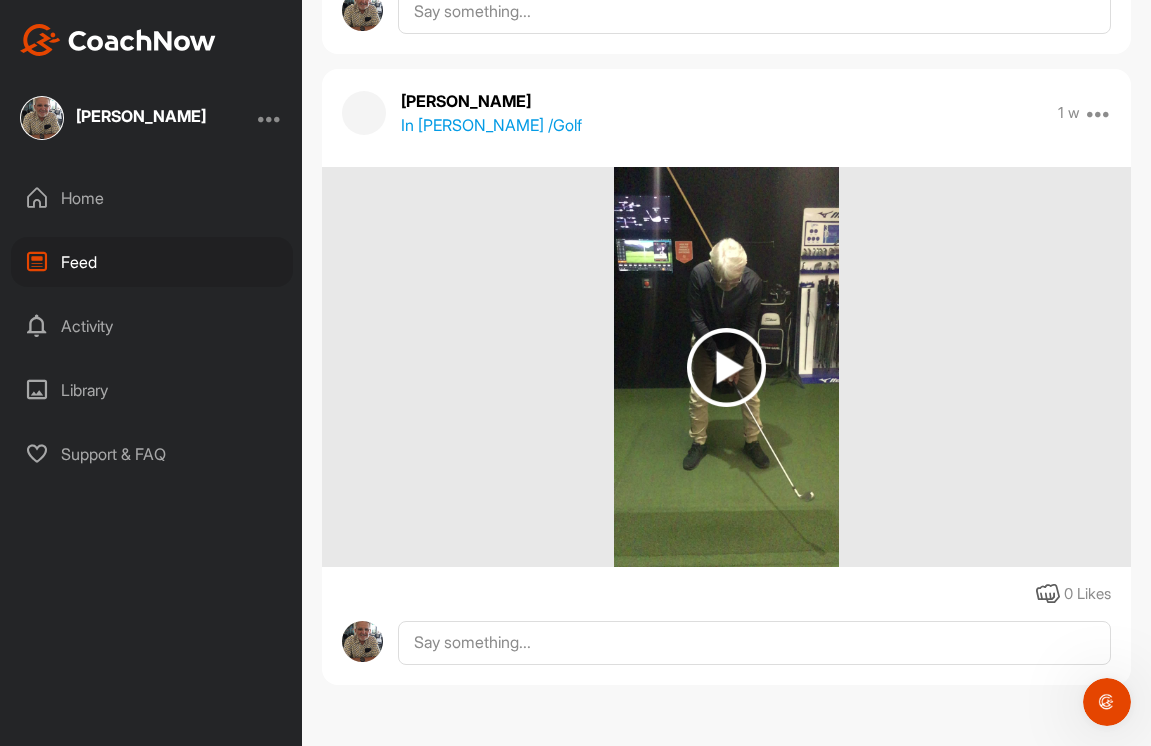 click on "Activity" at bounding box center (152, 326) 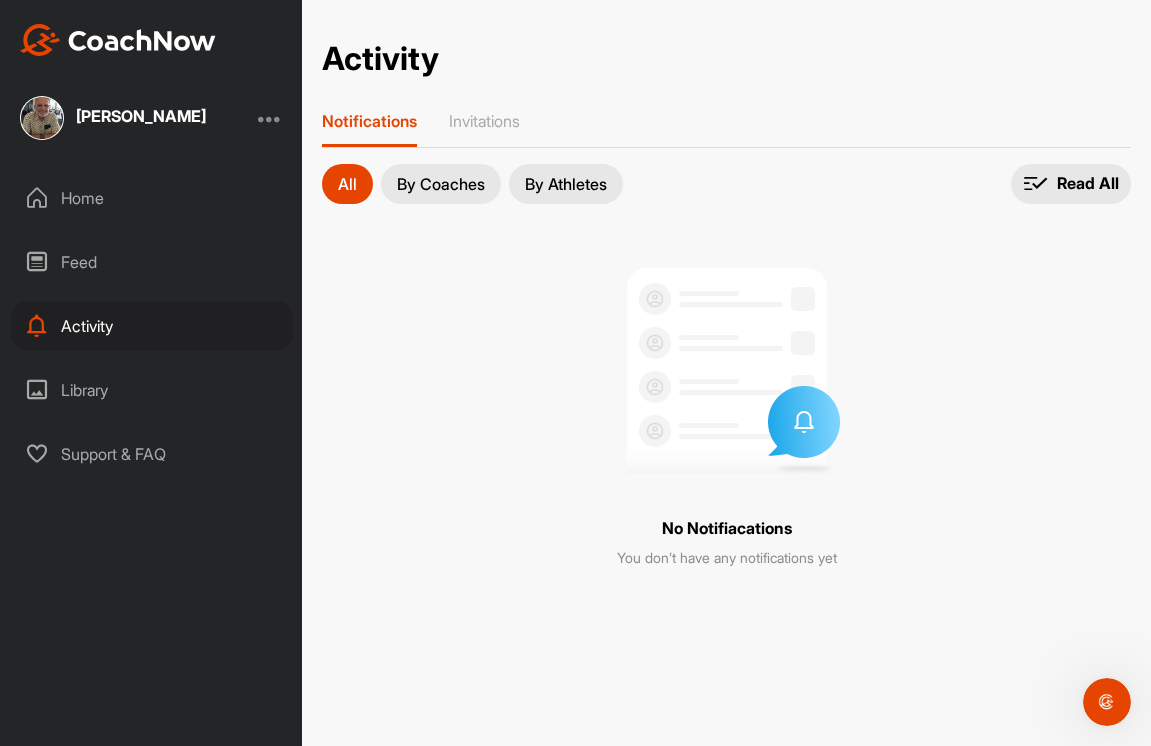 click on "By Coaches" at bounding box center [441, 184] 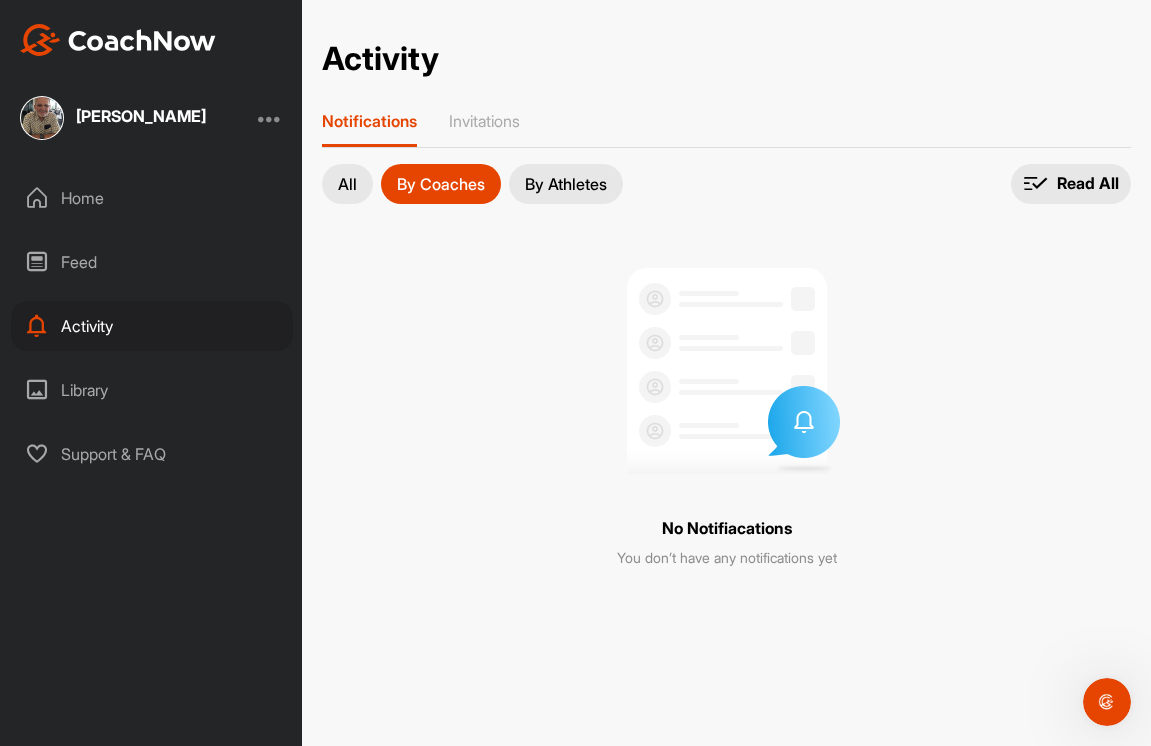 click on "By Athletes" at bounding box center [566, 184] 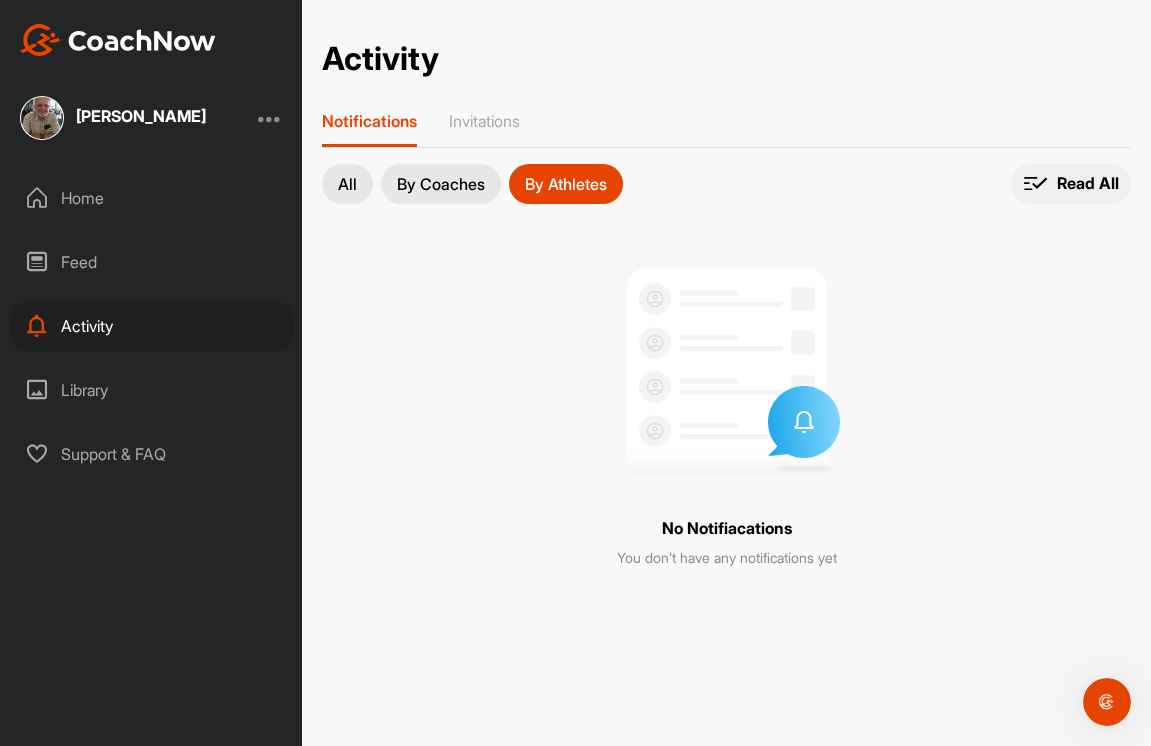 click on "Read All" at bounding box center (1088, 183) 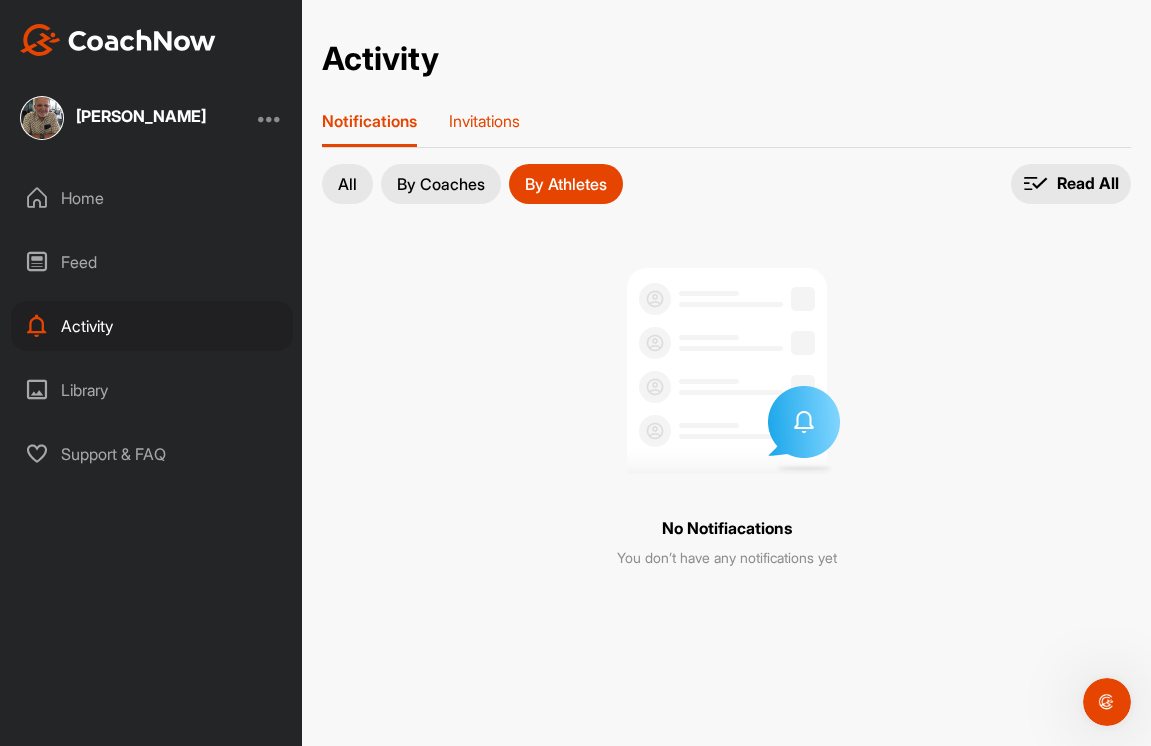 click on "Invitations" at bounding box center [484, 121] 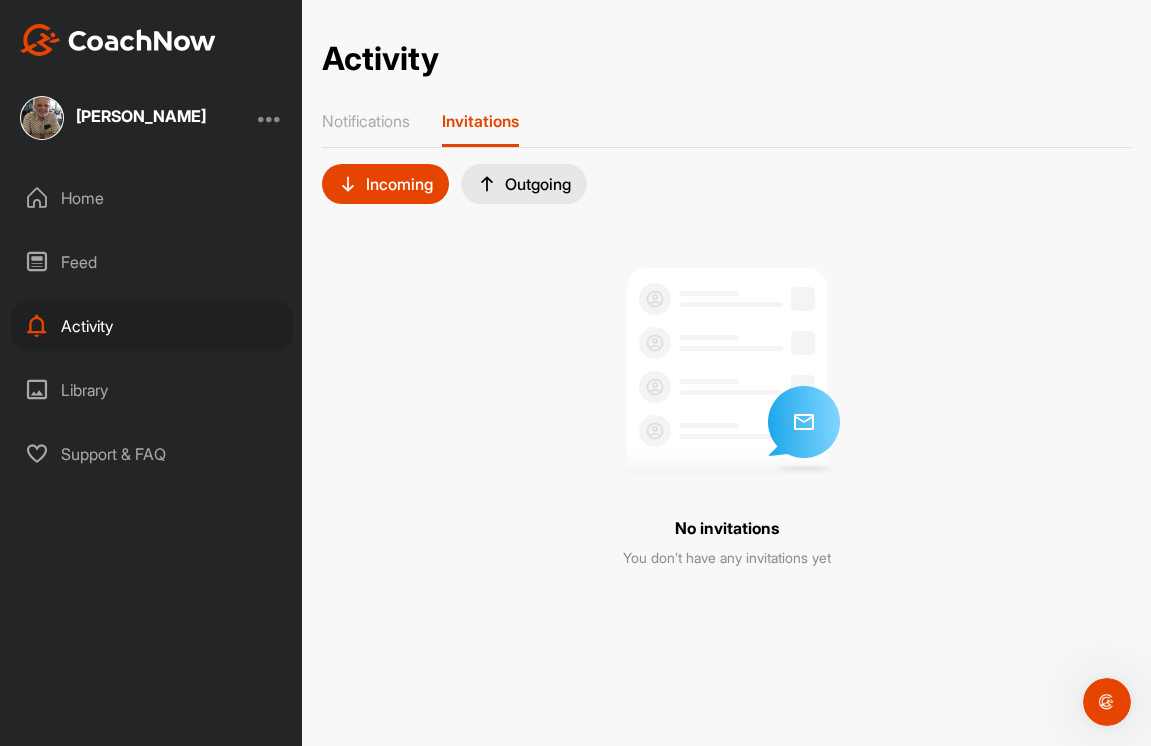 click on "Outgoing" at bounding box center (524, 184) 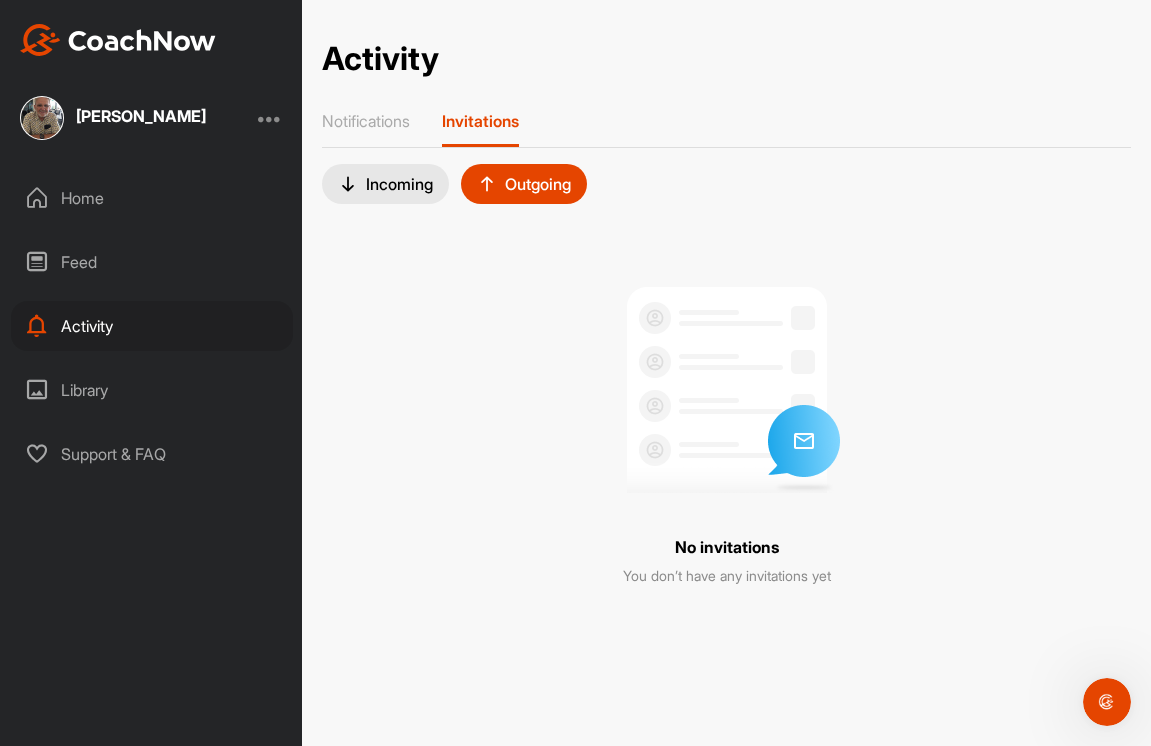 click on "Library" at bounding box center (152, 390) 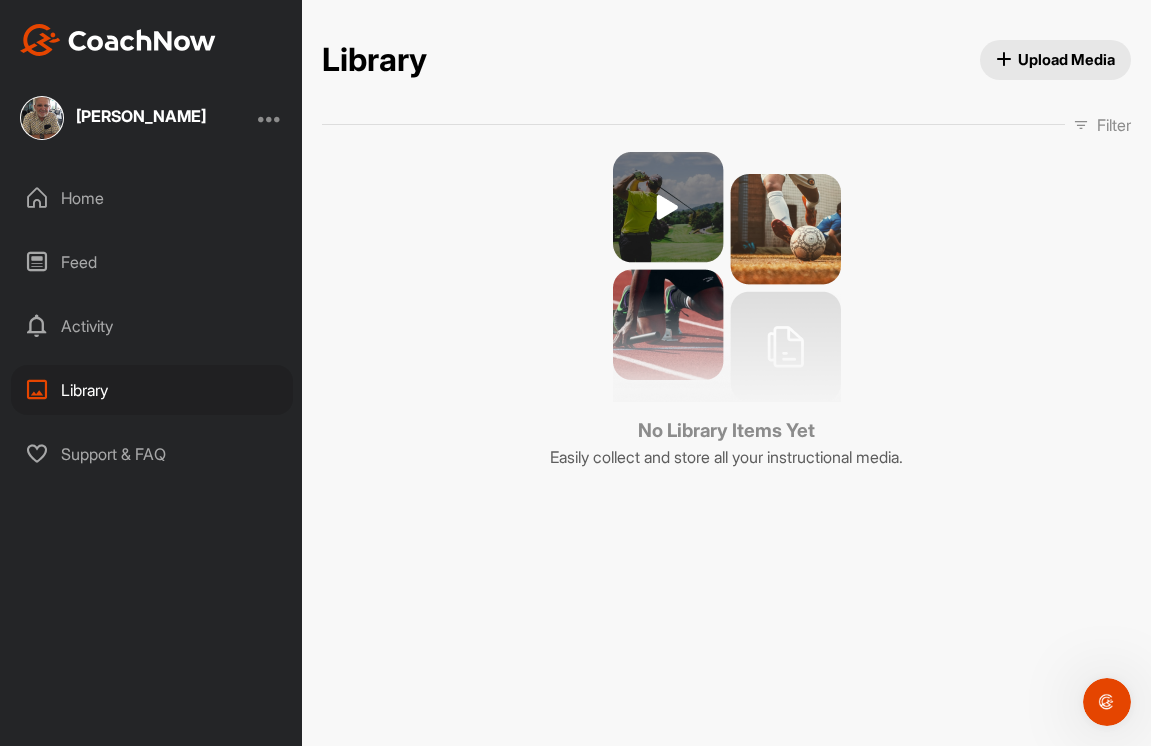 click on "Support & FAQ" at bounding box center [152, 454] 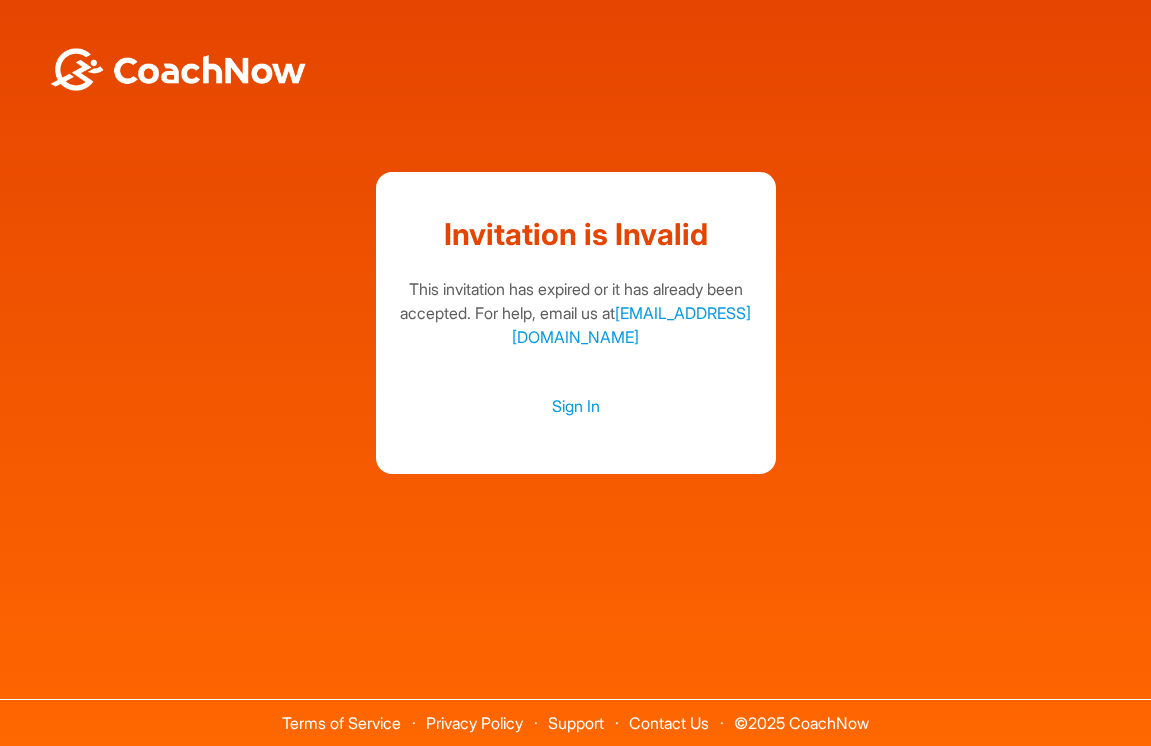scroll, scrollTop: 0, scrollLeft: 0, axis: both 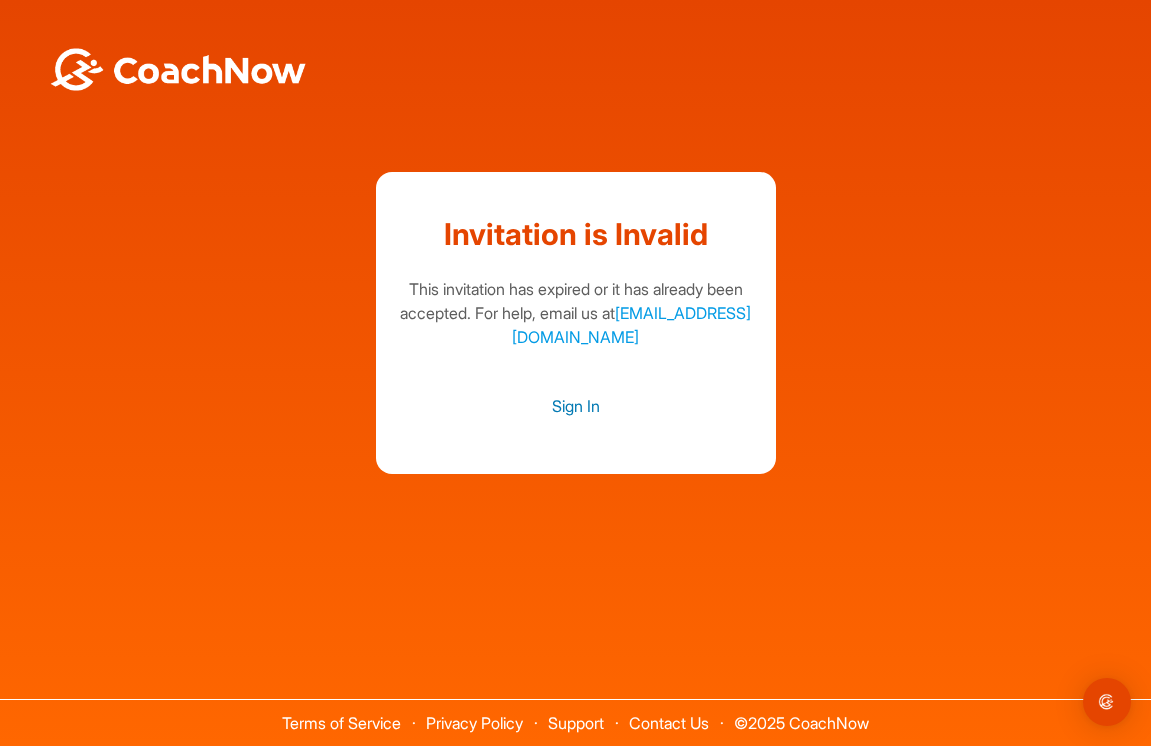 click on "Sign In" at bounding box center (576, 406) 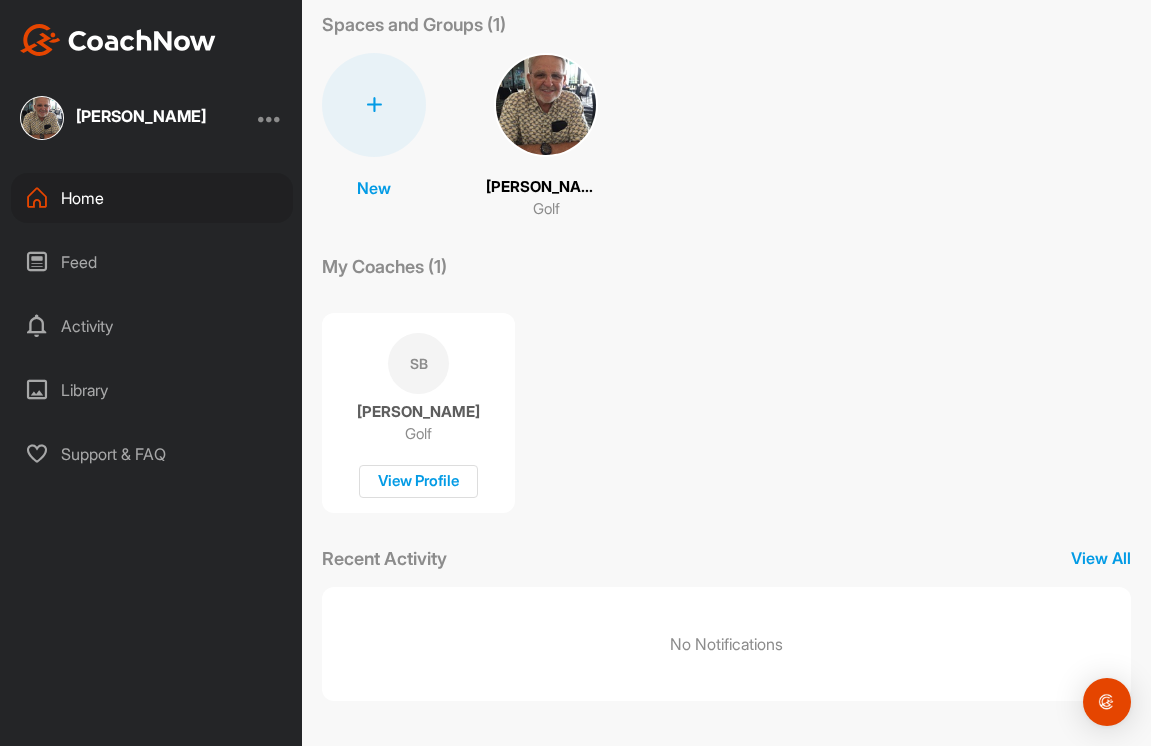 scroll, scrollTop: 0, scrollLeft: 0, axis: both 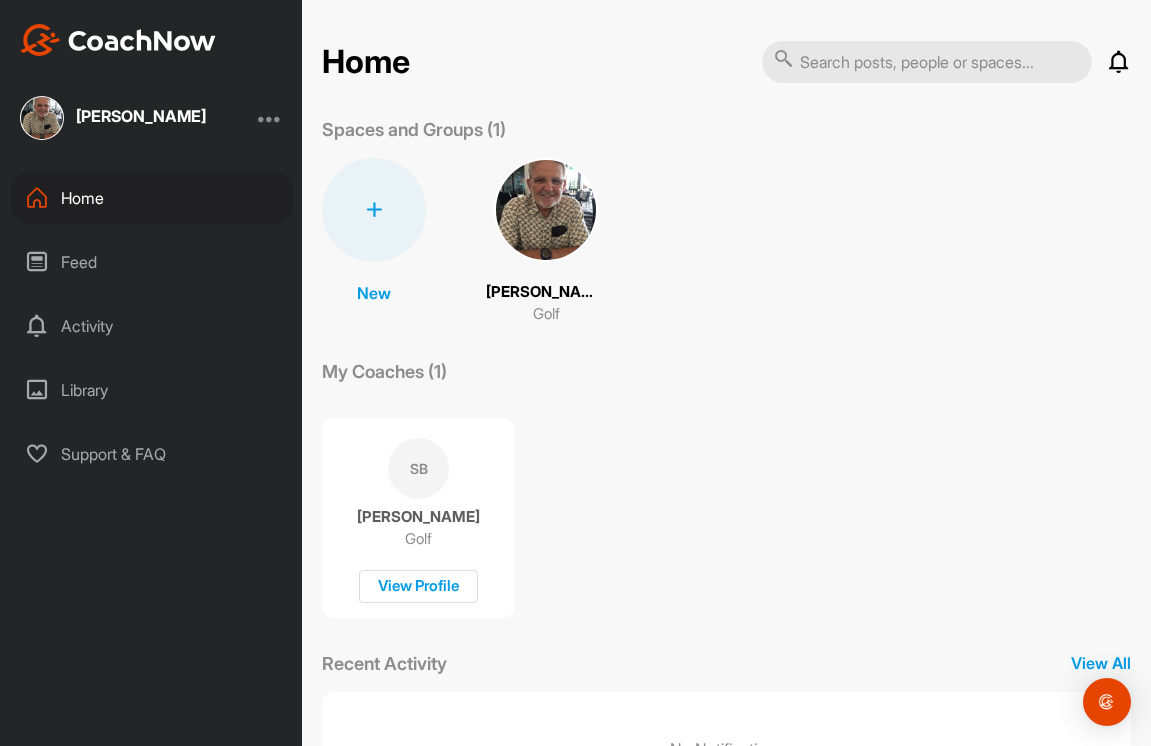 click at bounding box center [118, 40] 